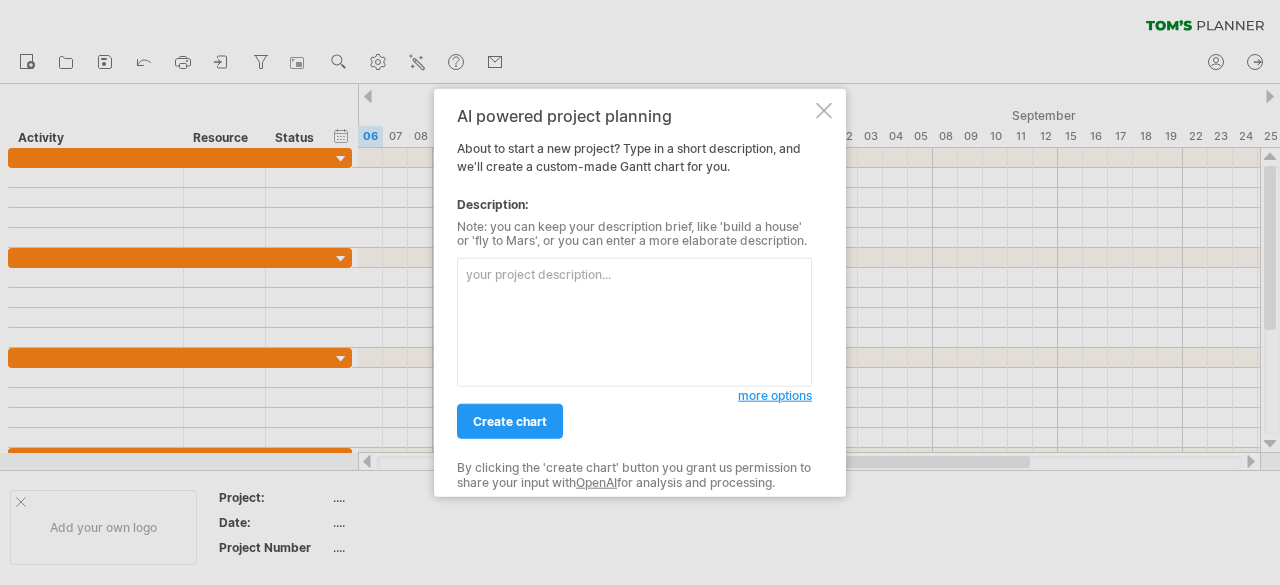 scroll, scrollTop: 0, scrollLeft: 0, axis: both 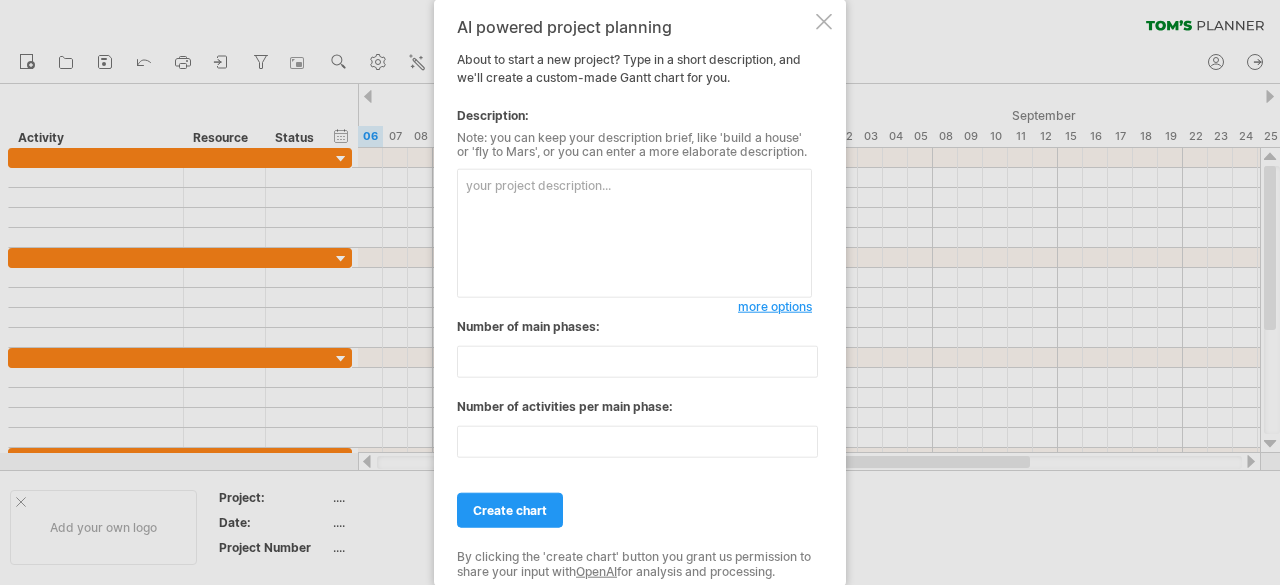 click at bounding box center [824, 21] 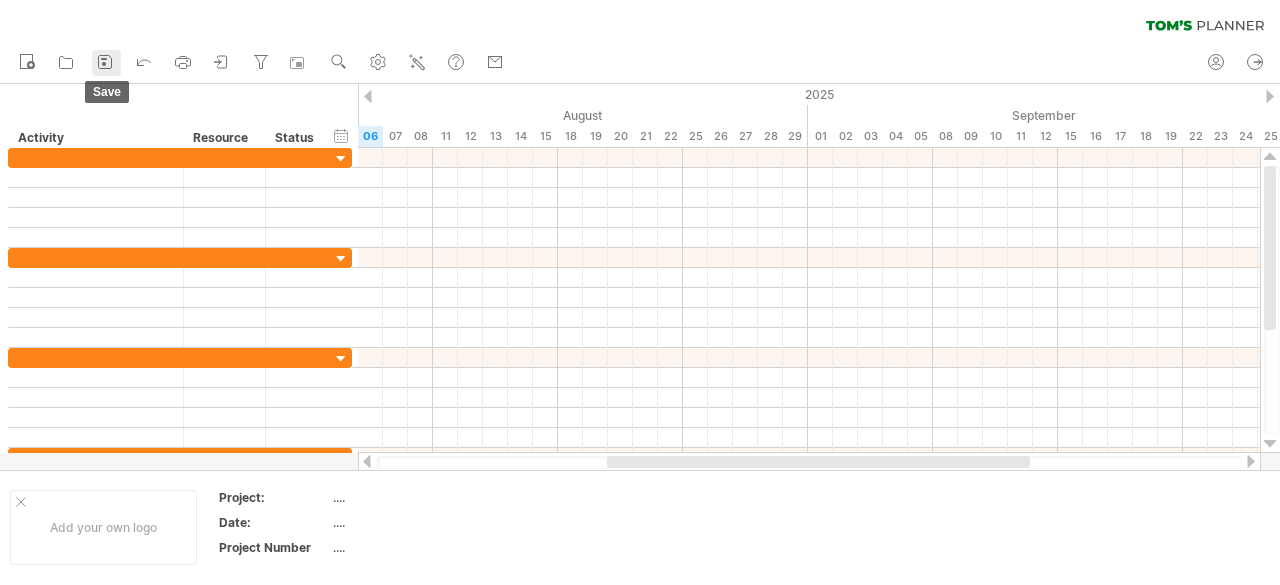 click 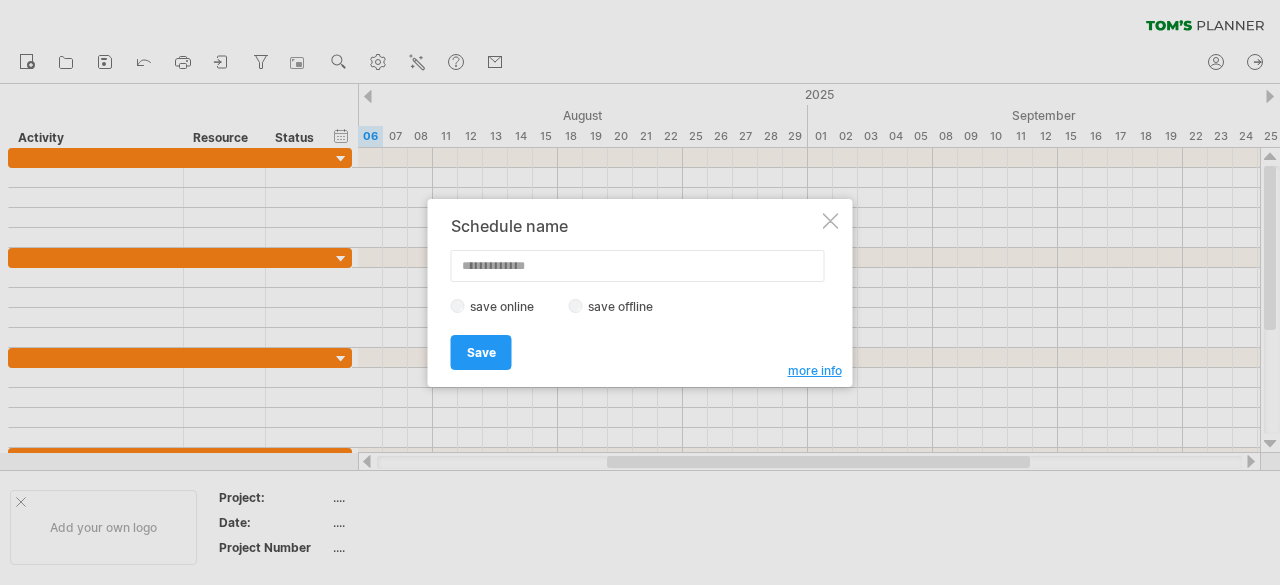 drag, startPoint x: 827, startPoint y: 217, endPoint x: 676, endPoint y: 195, distance: 152.59424 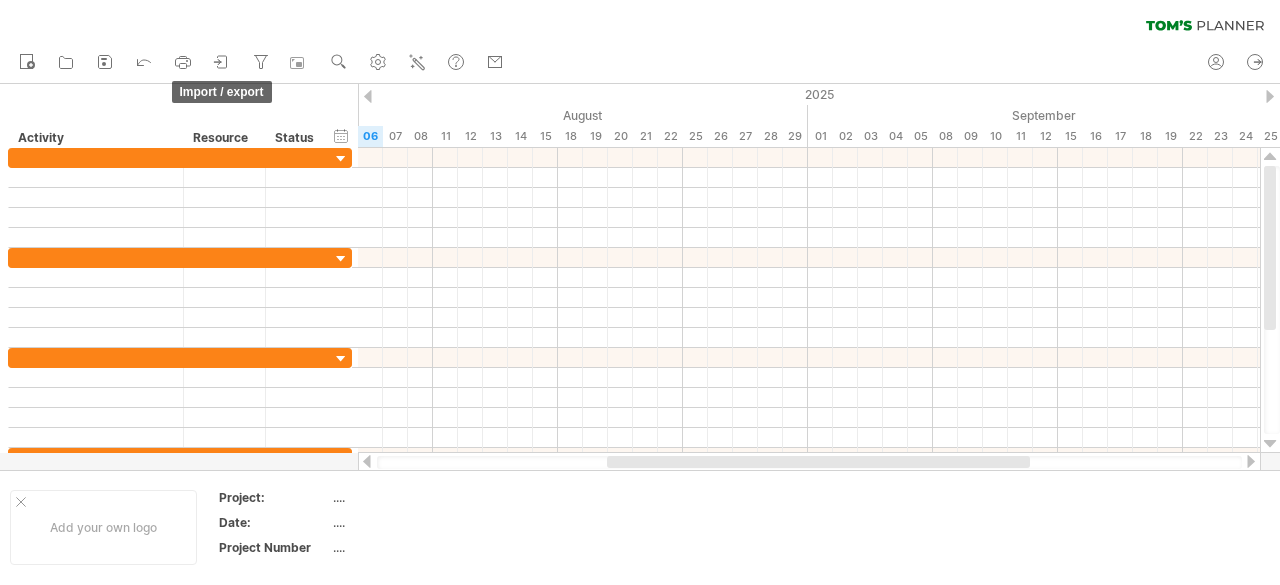 click 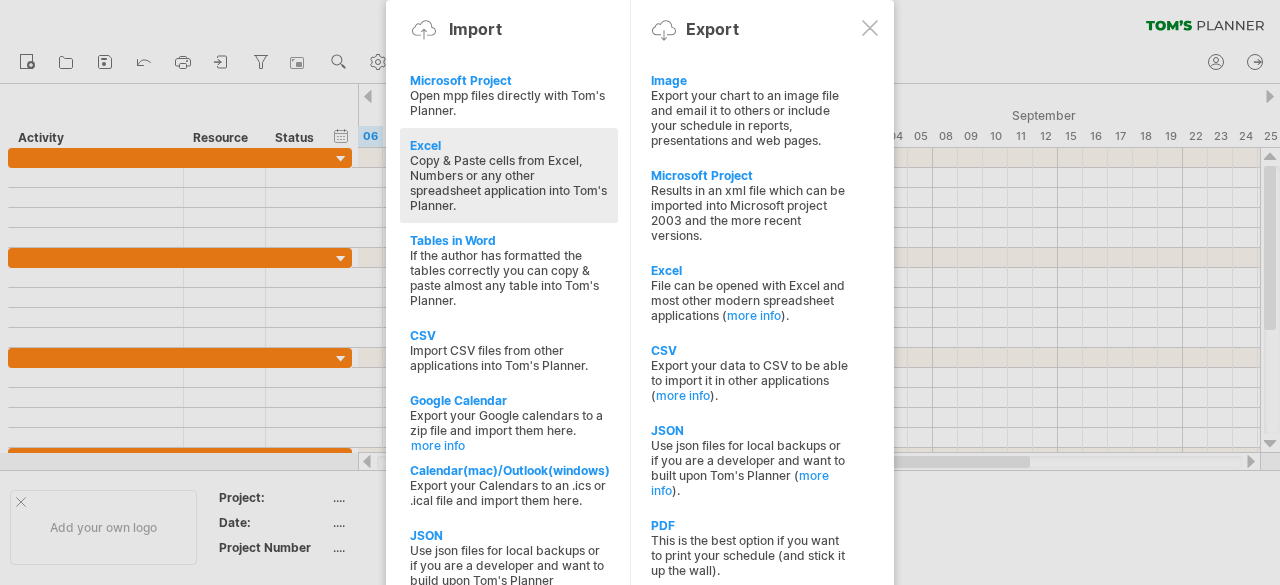click on "Excel" at bounding box center [509, 145] 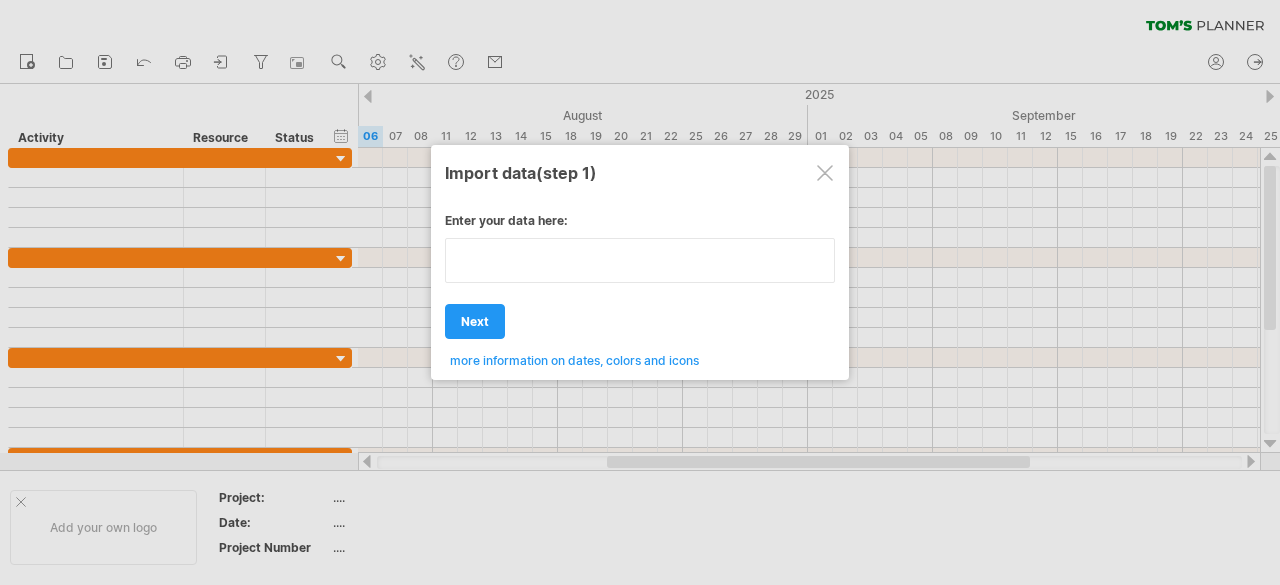 click at bounding box center [640, 260] 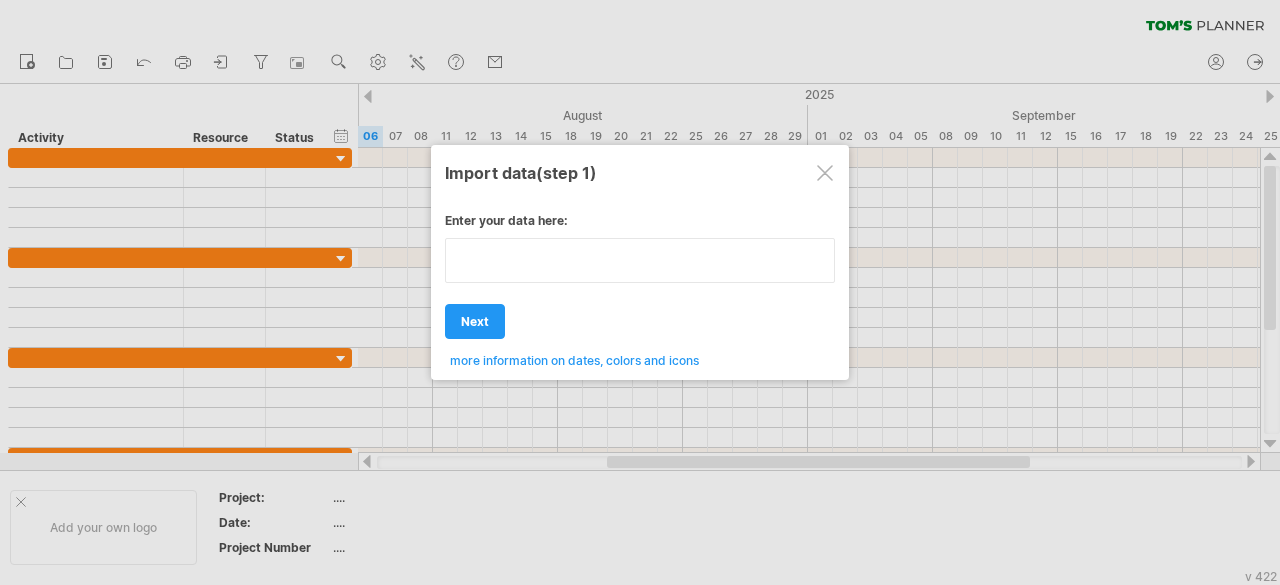paste on "**********" 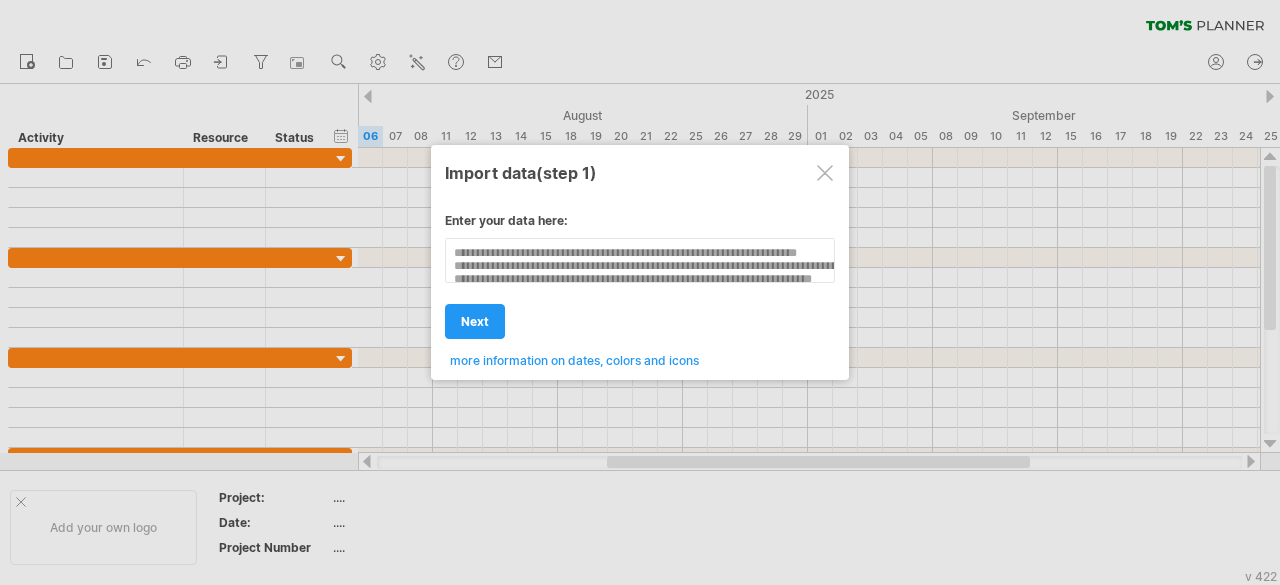 scroll, scrollTop: 1856, scrollLeft: 173, axis: both 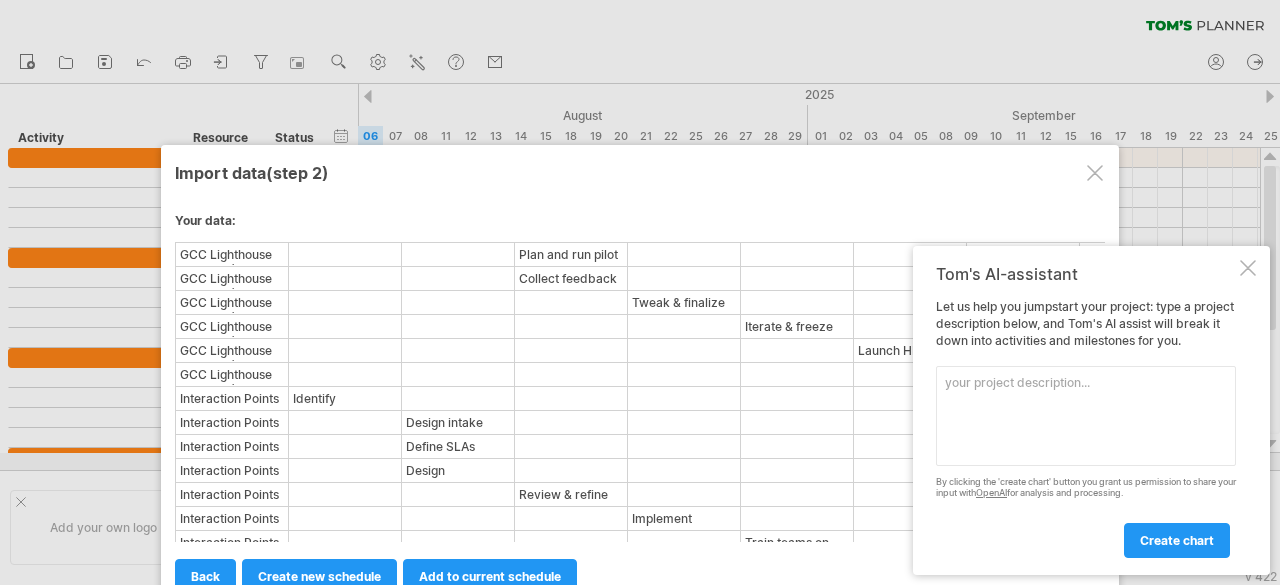 click at bounding box center [1086, 416] 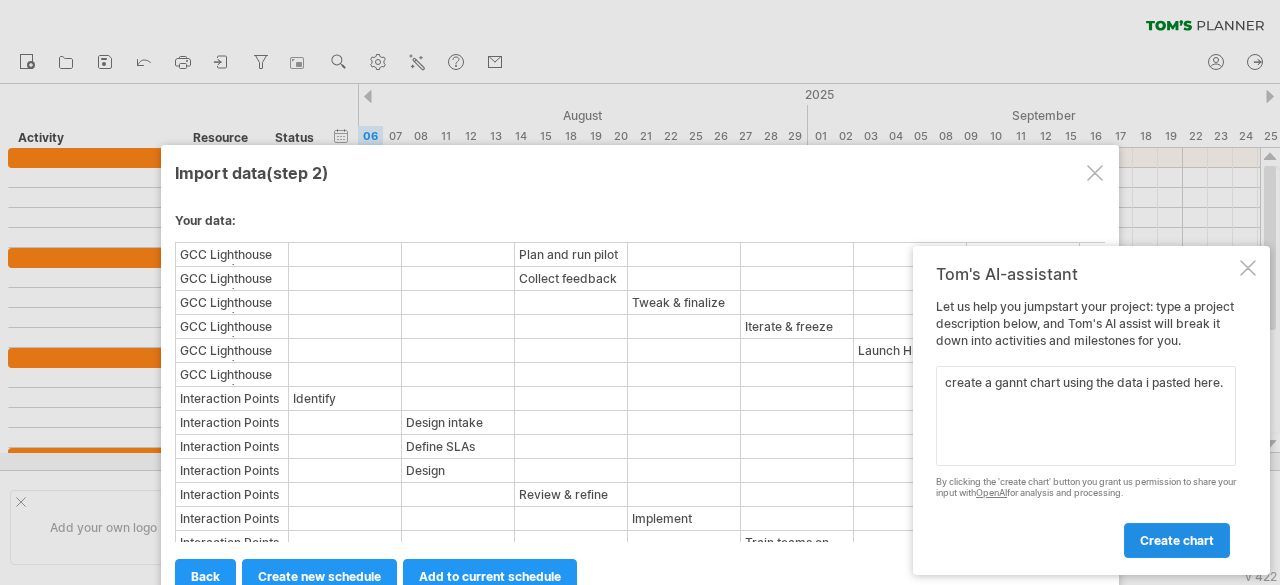 type on "create a gannt chart using the data i pasted here." 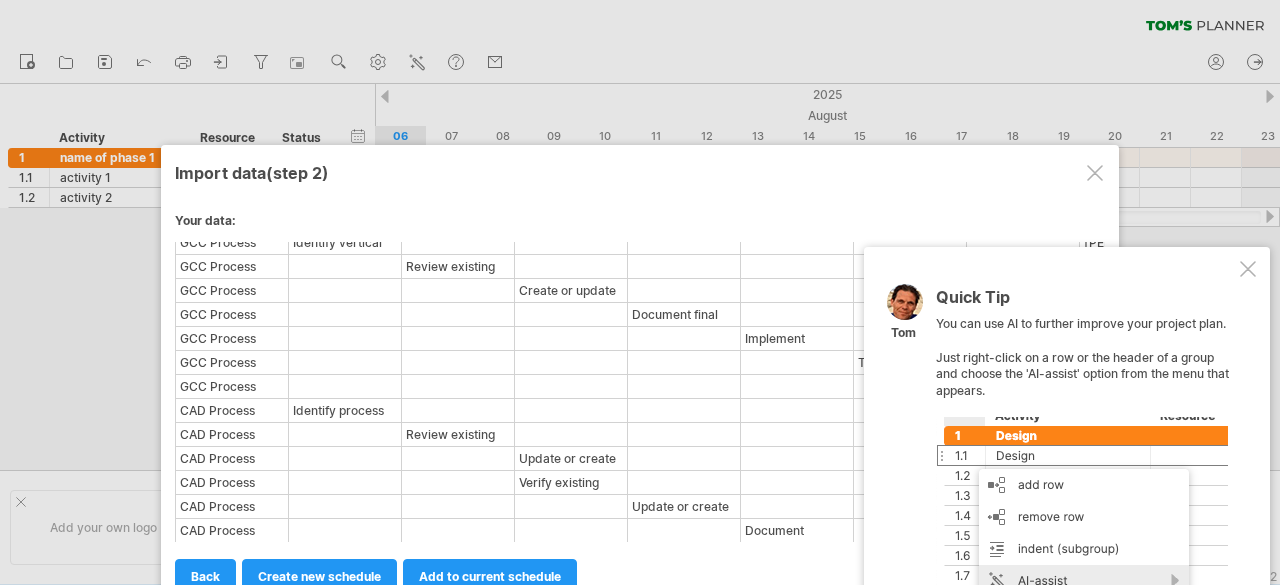 scroll, scrollTop: 2800, scrollLeft: 0, axis: vertical 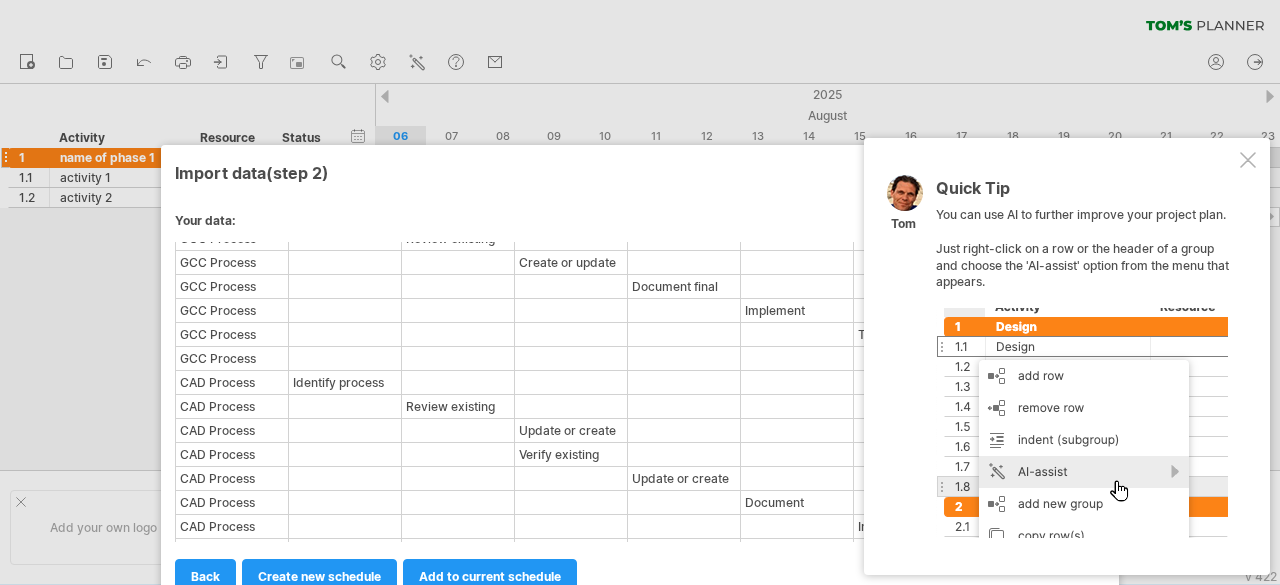 click at bounding box center (1248, 160) 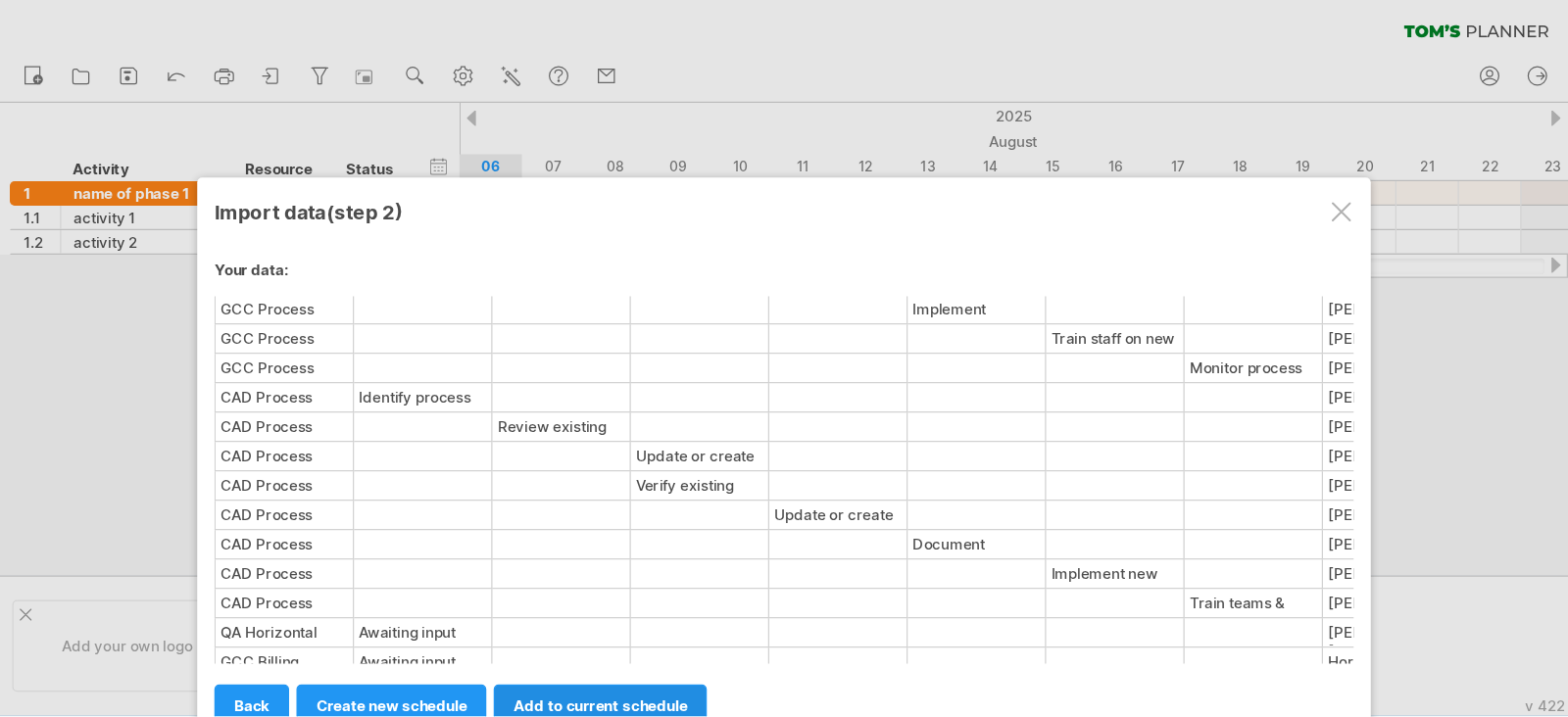 scroll, scrollTop: 2828, scrollLeft: 0, axis: vertical 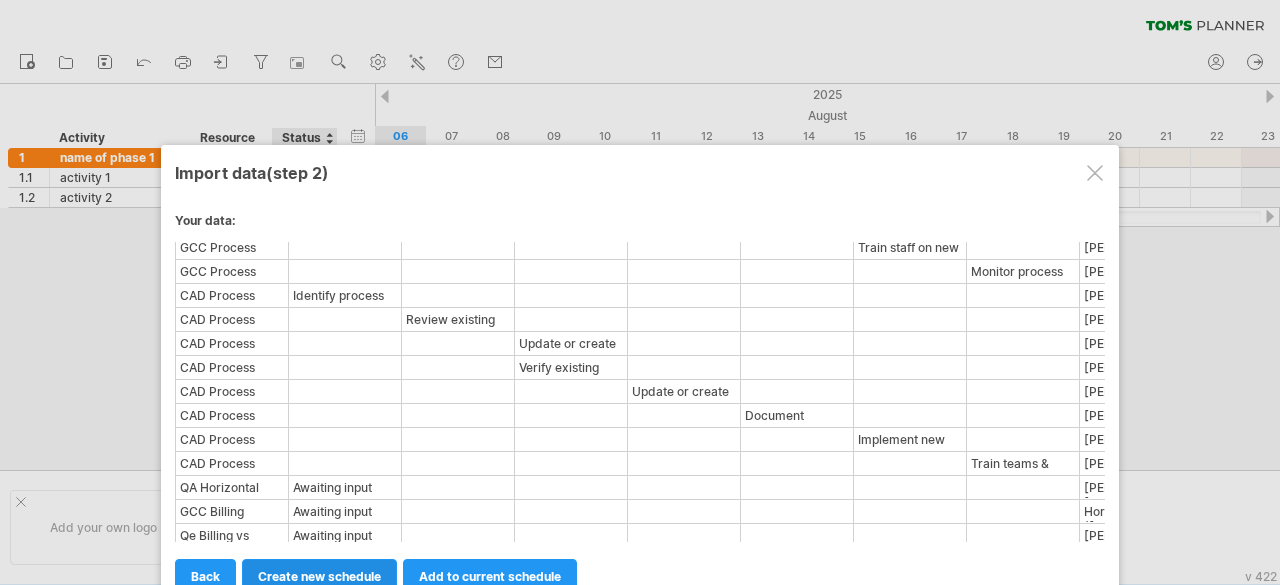 click on "create new schedule" at bounding box center [319, 576] 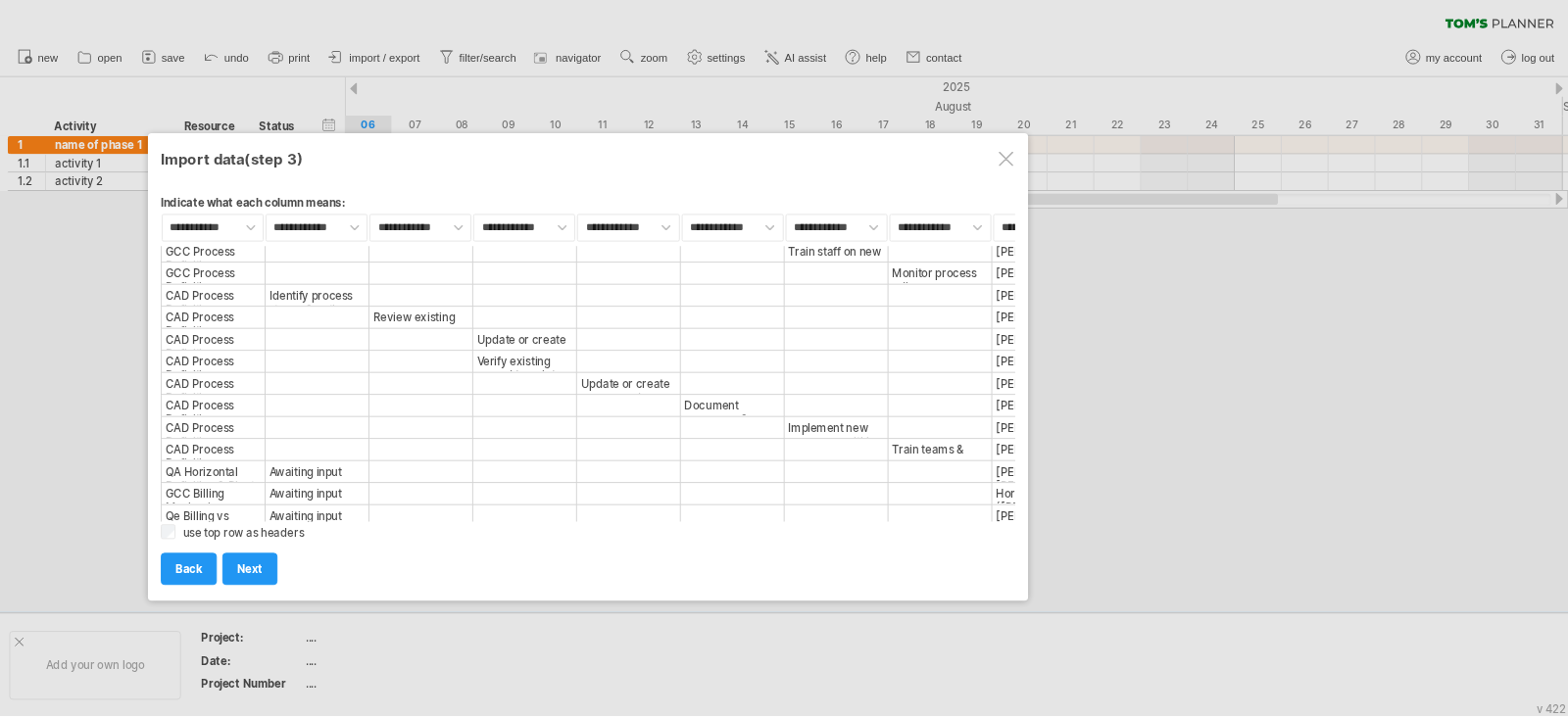 scroll, scrollTop: 2828, scrollLeft: 0, axis: vertical 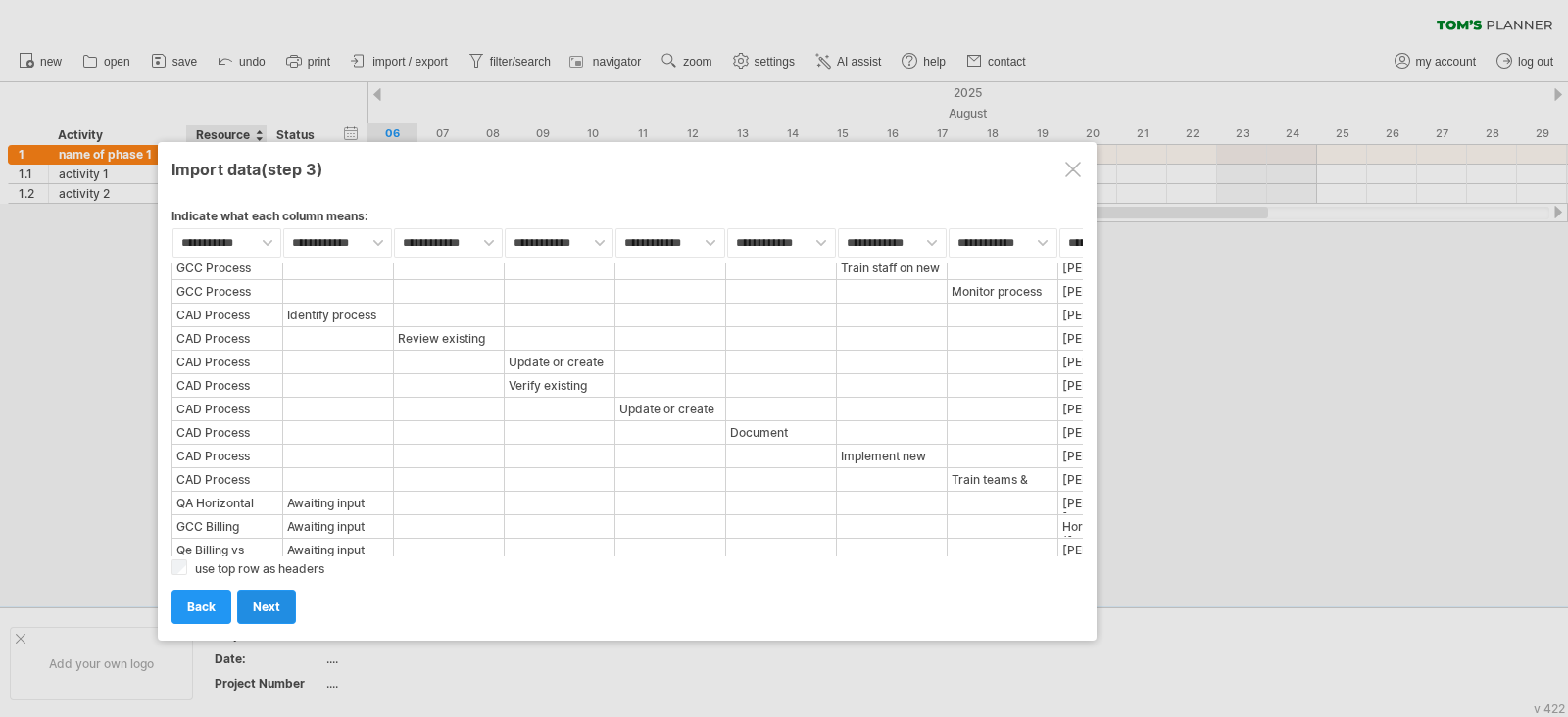 click on "next" at bounding box center (267, 606) 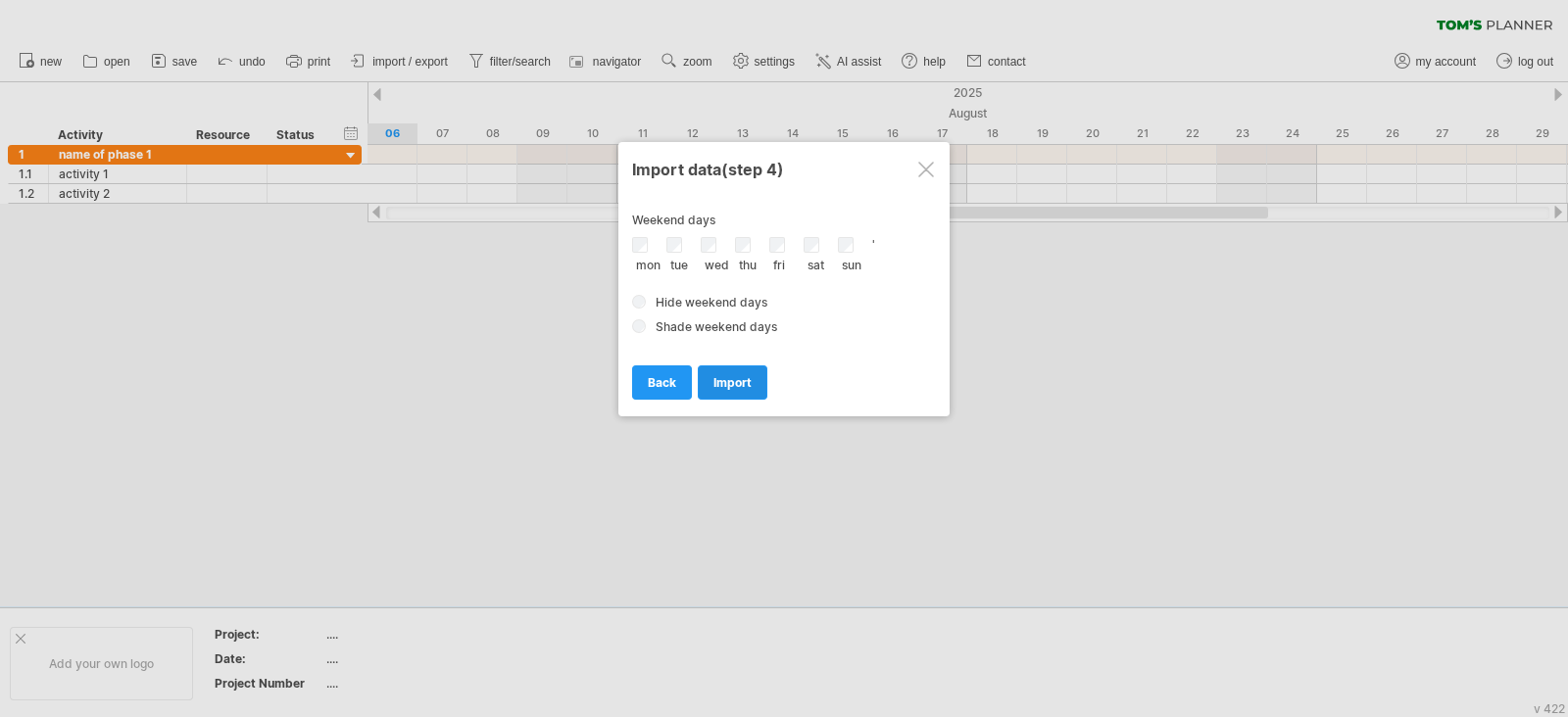 click on "import" at bounding box center [732, 382] 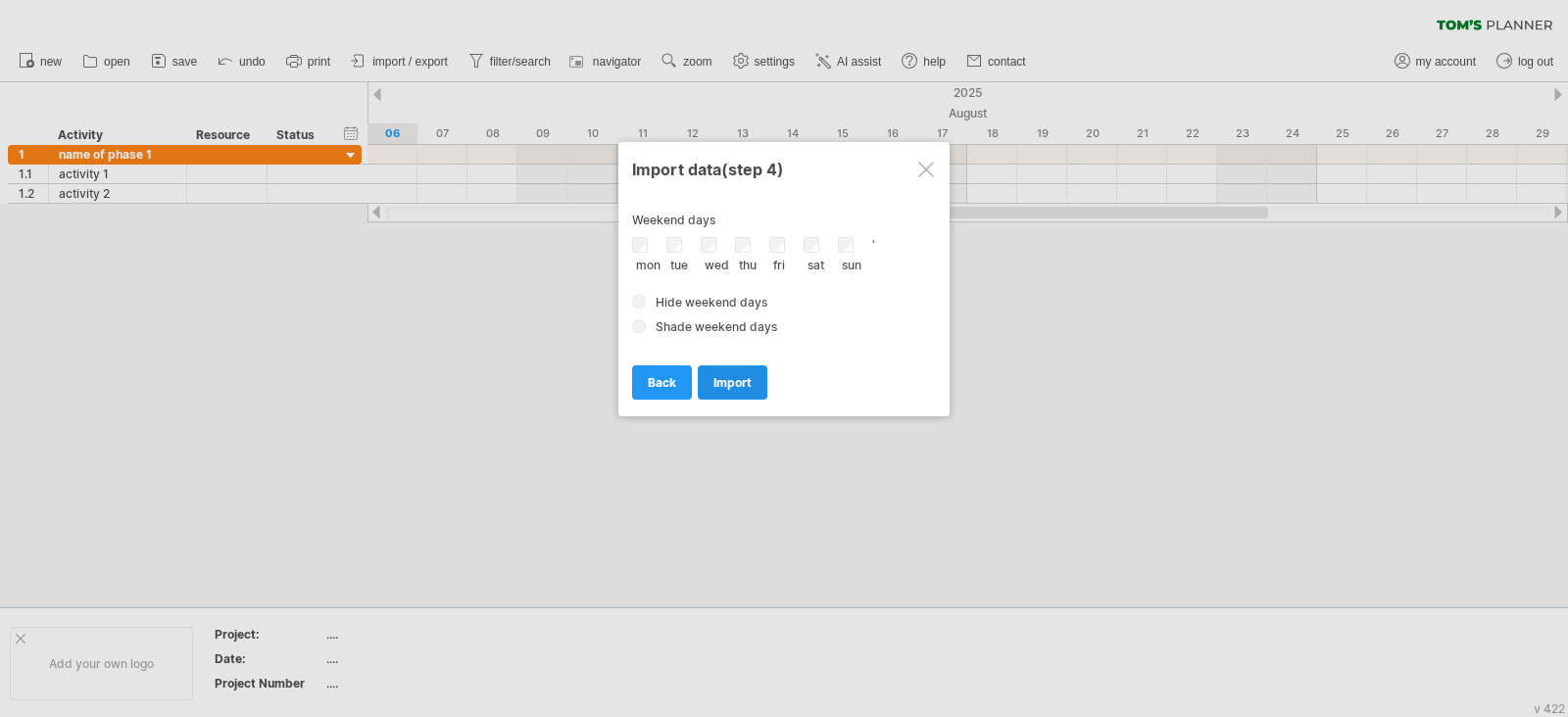 click on "import" at bounding box center (732, 382) 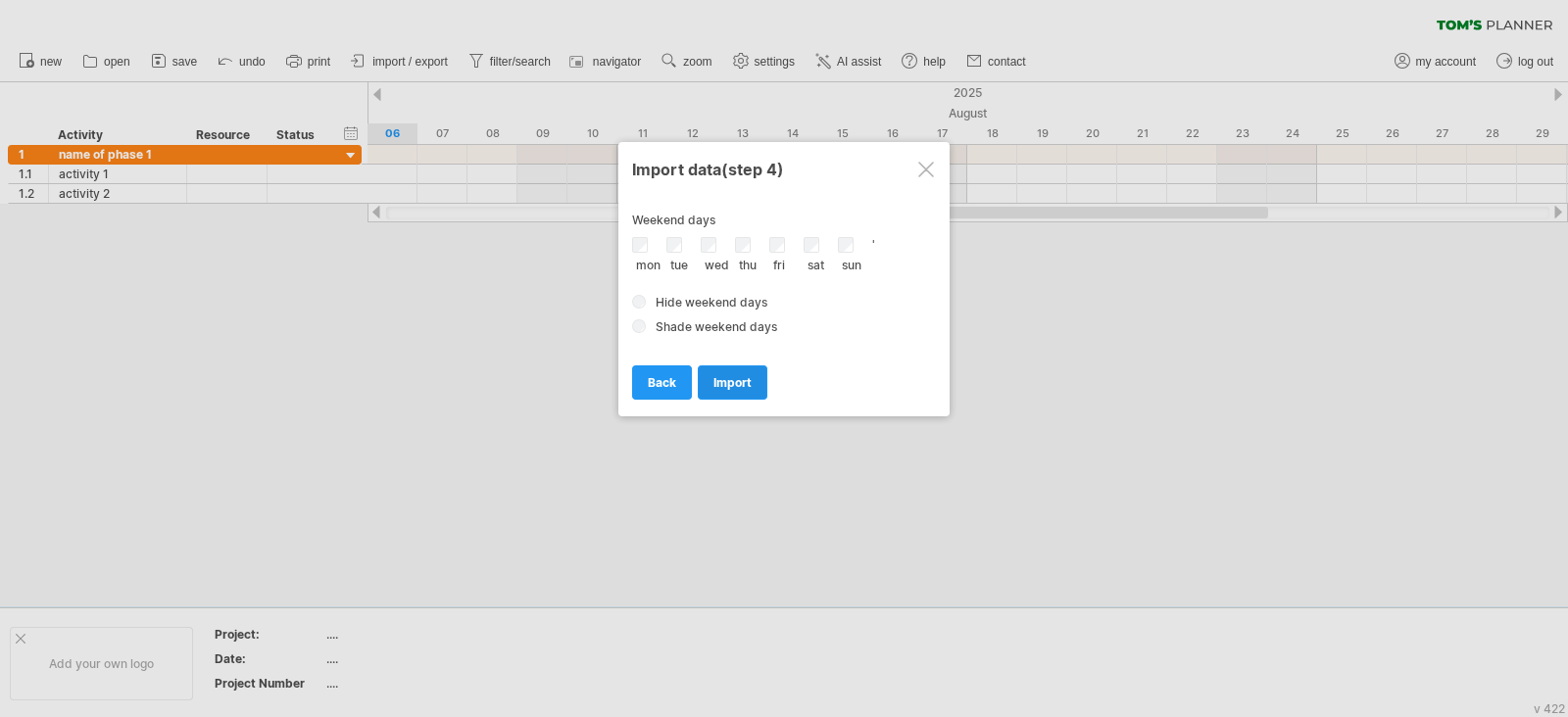 click on "import" at bounding box center [732, 382] 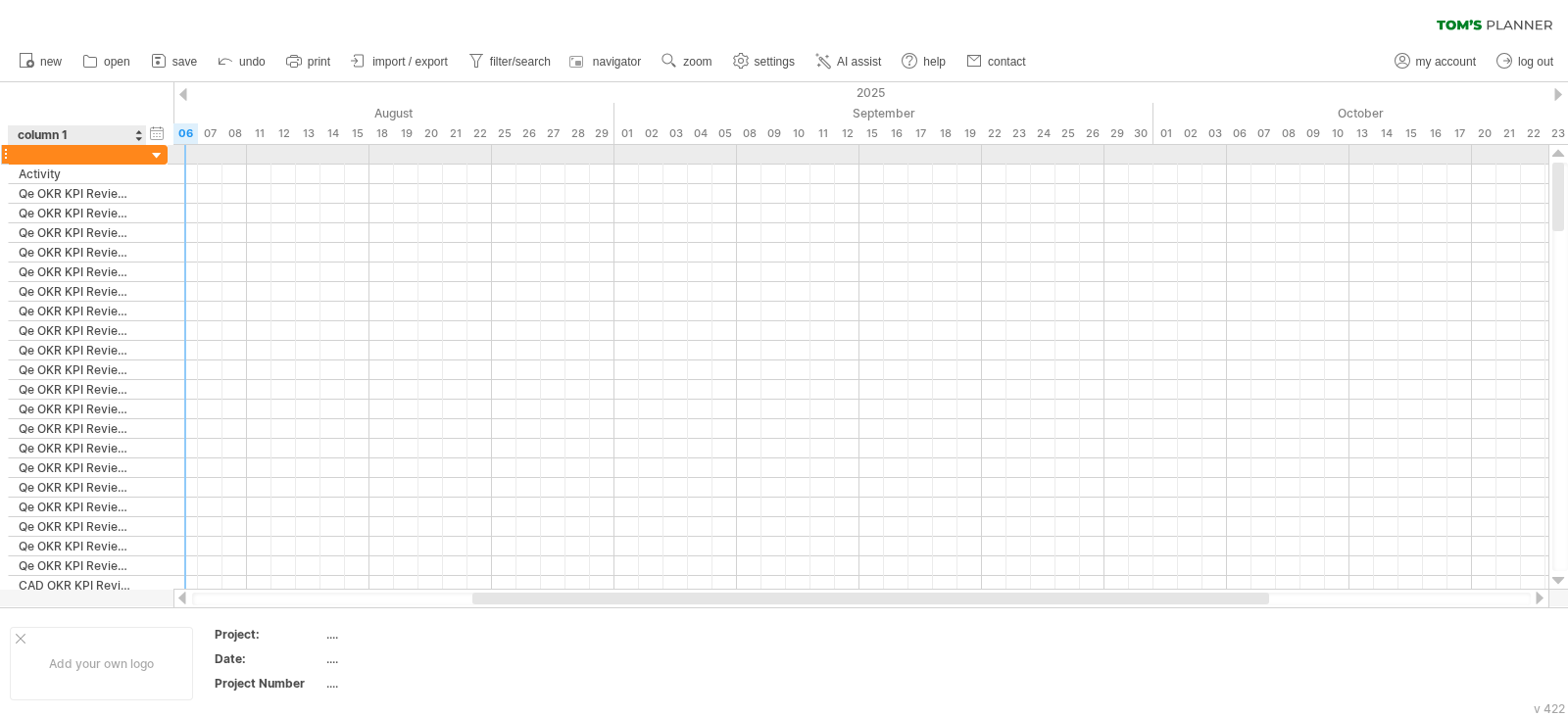 click at bounding box center [157, 156] 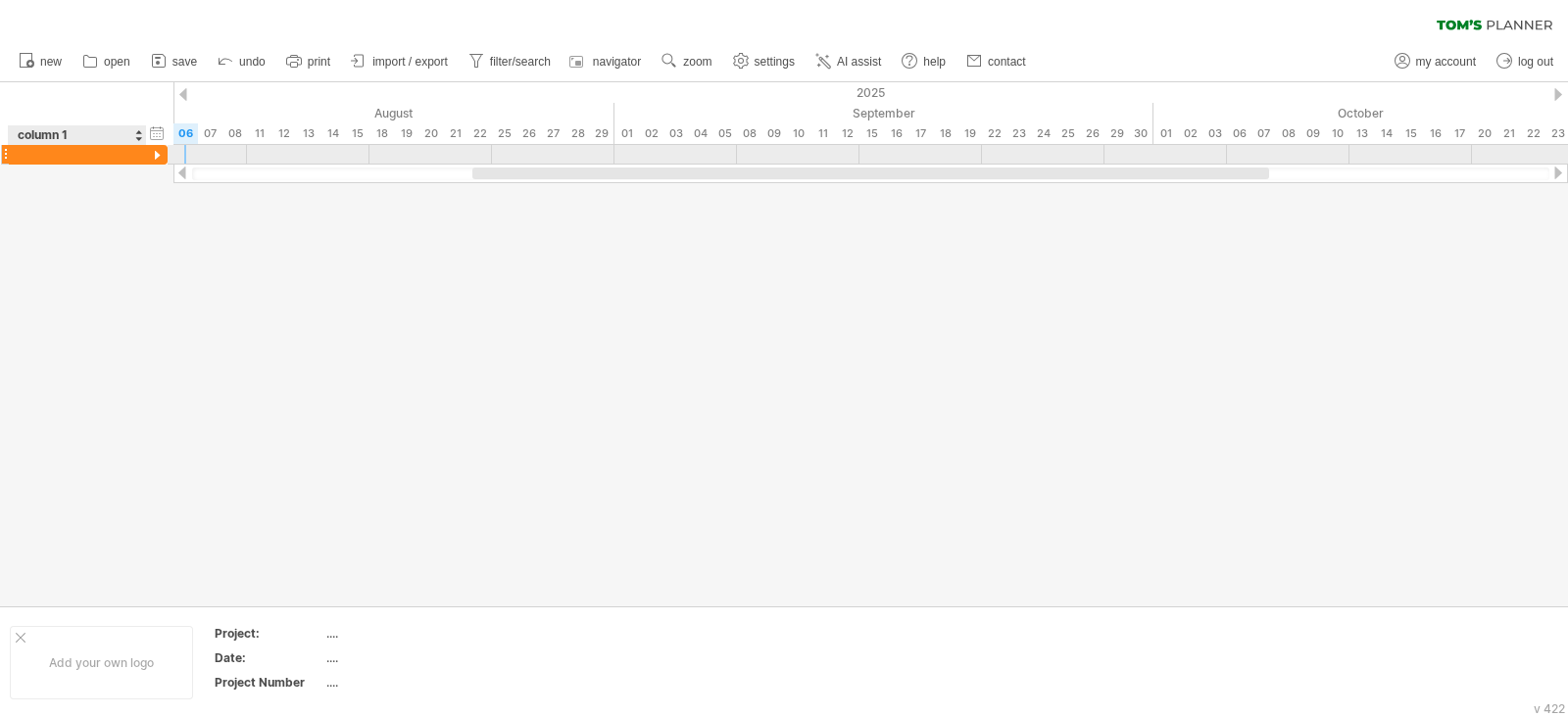 click at bounding box center [157, 156] 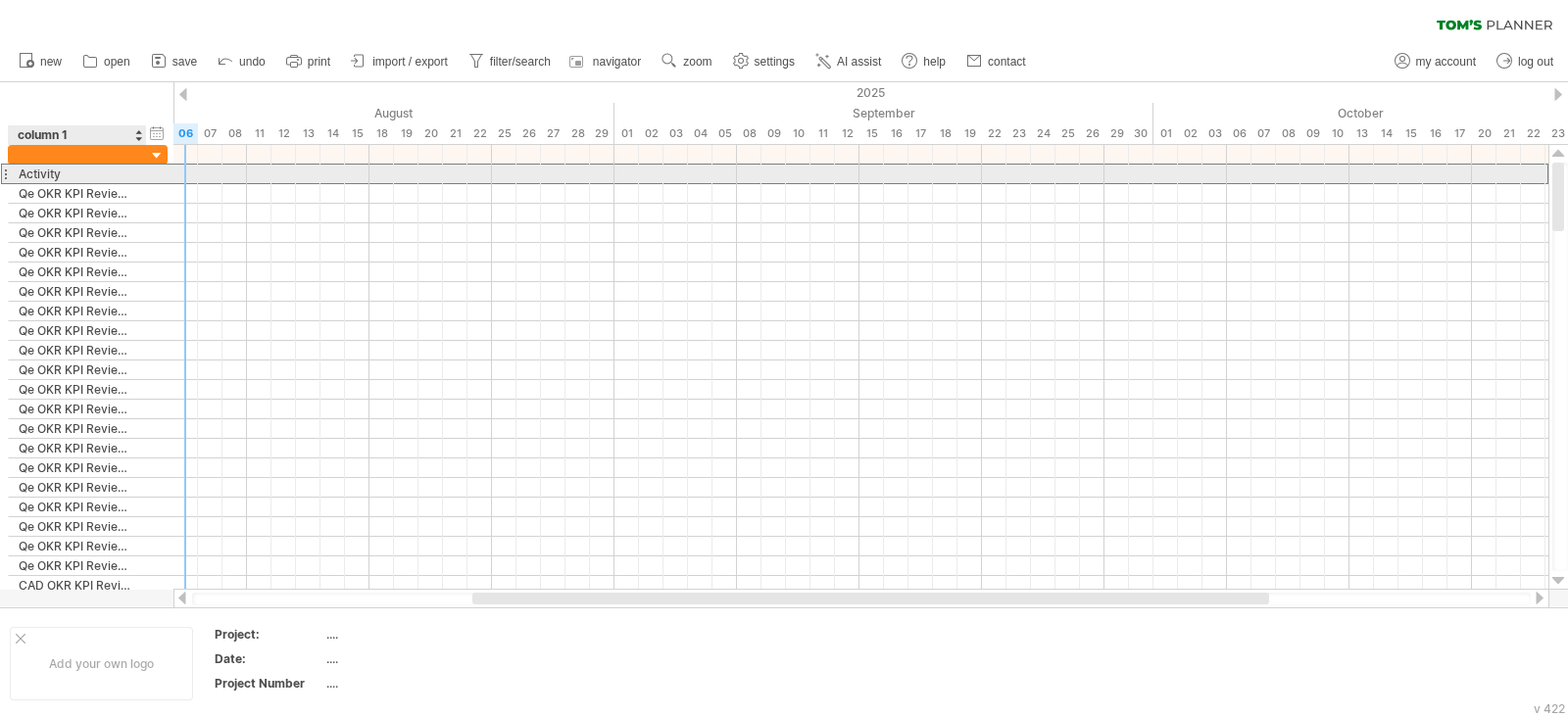 click on "Activity" at bounding box center (77, 173) 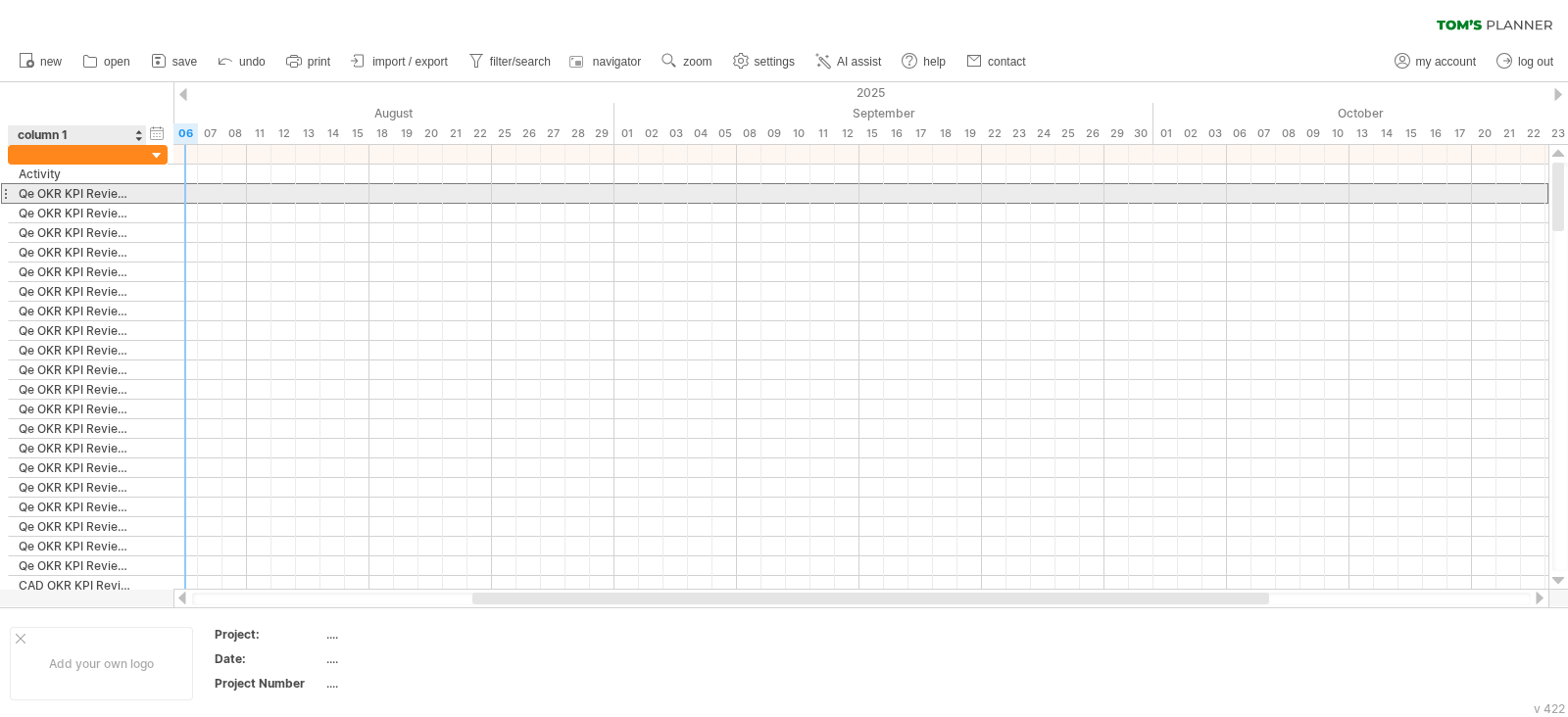 click on "Qe OKR KPI Review & Rollout" at bounding box center [77, 193] 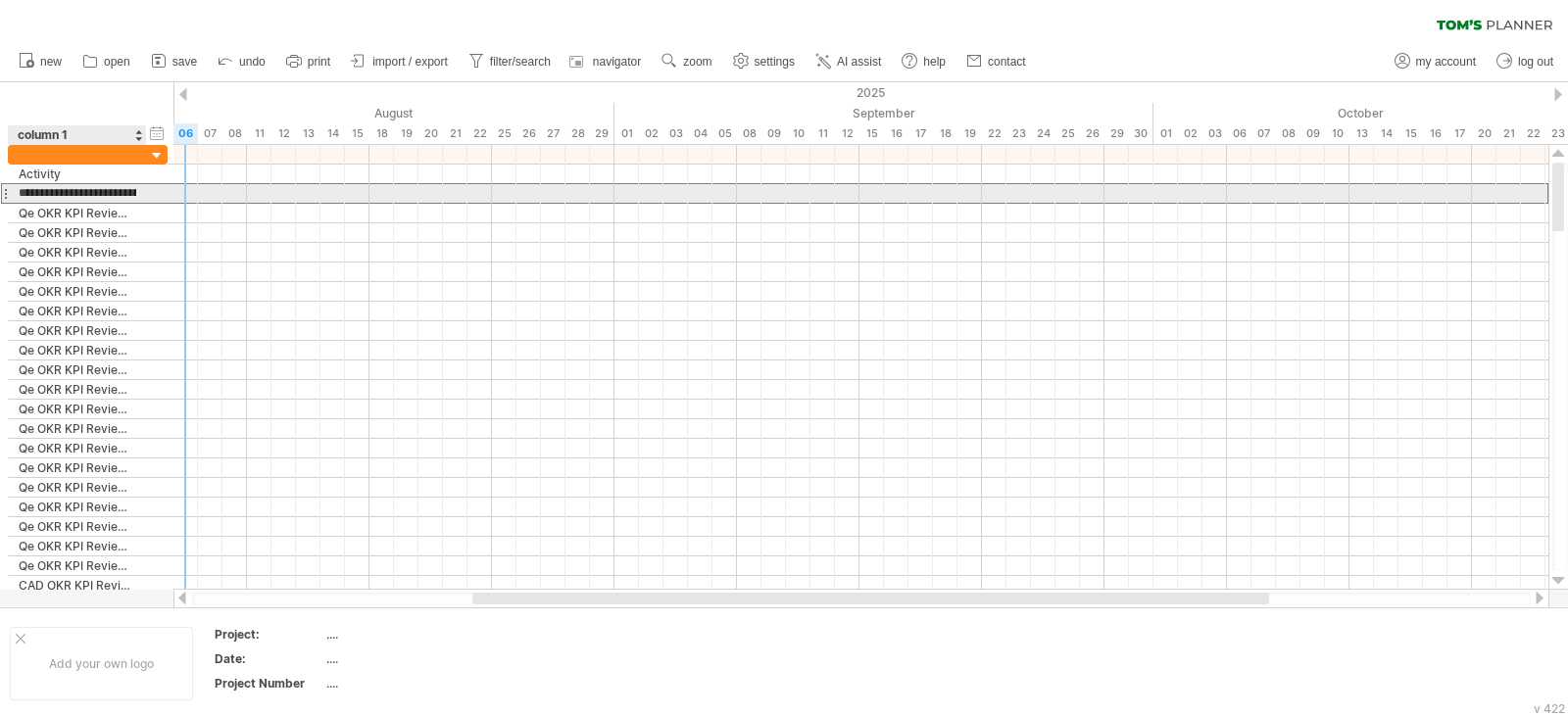 click on "**********" at bounding box center [77, 193] 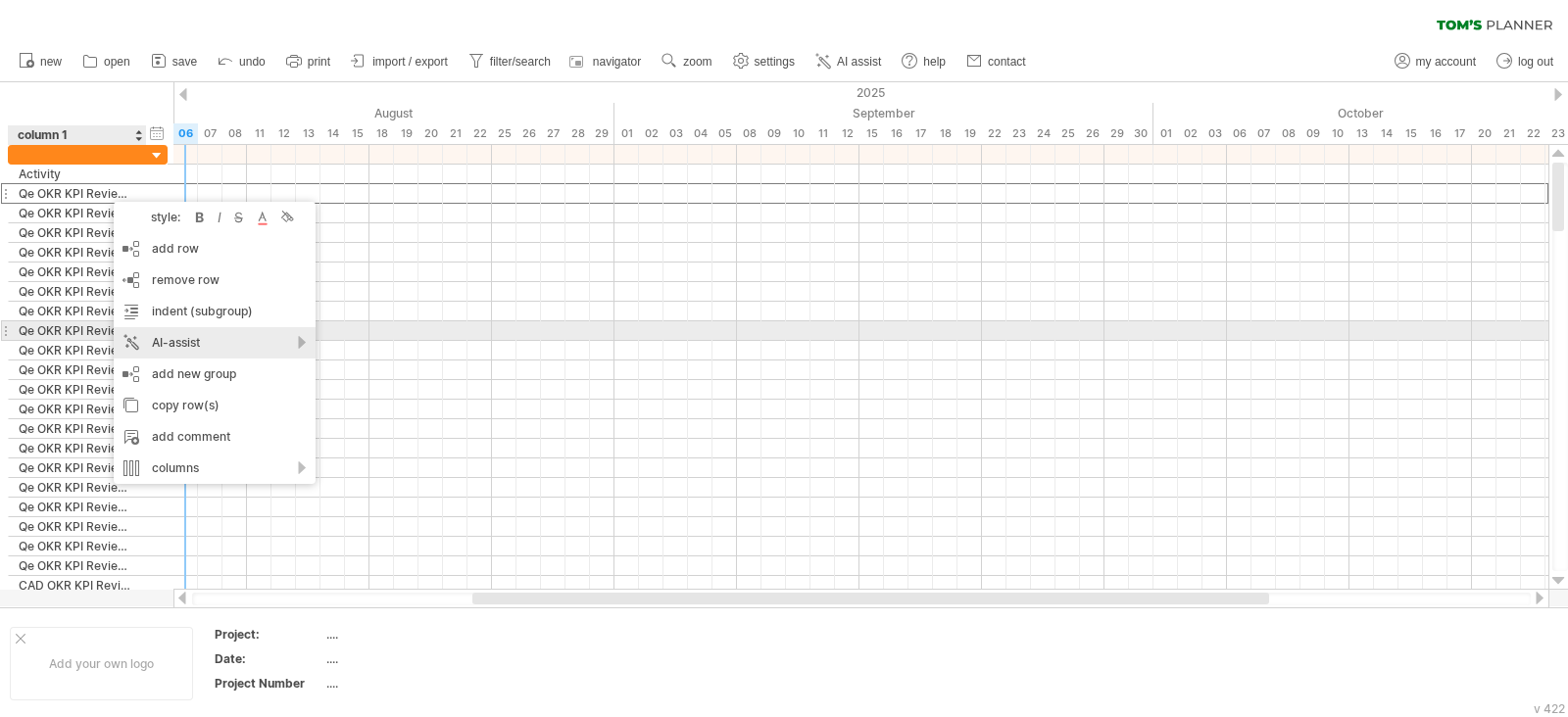 click on "AI-assist" at bounding box center [215, 343] 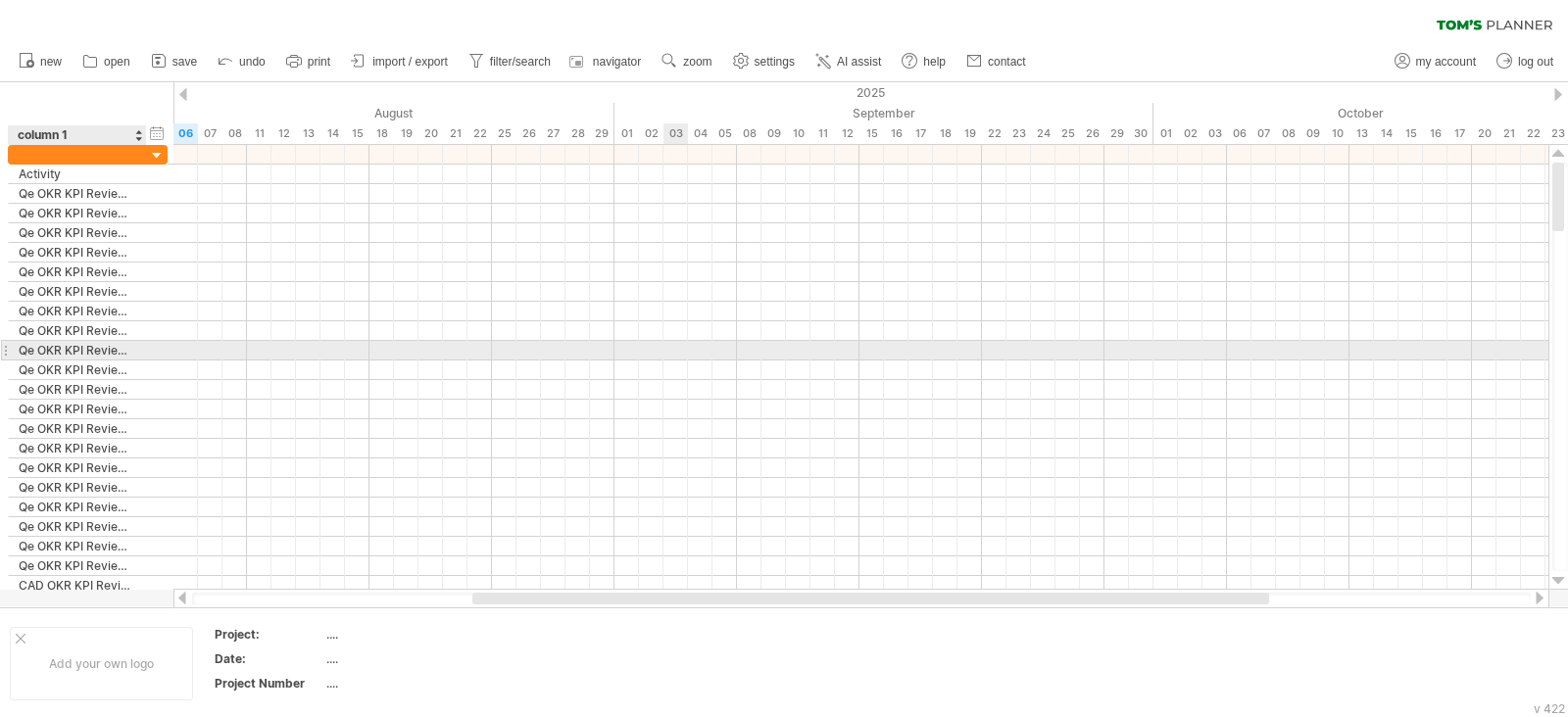 click at bounding box center (860, 351) 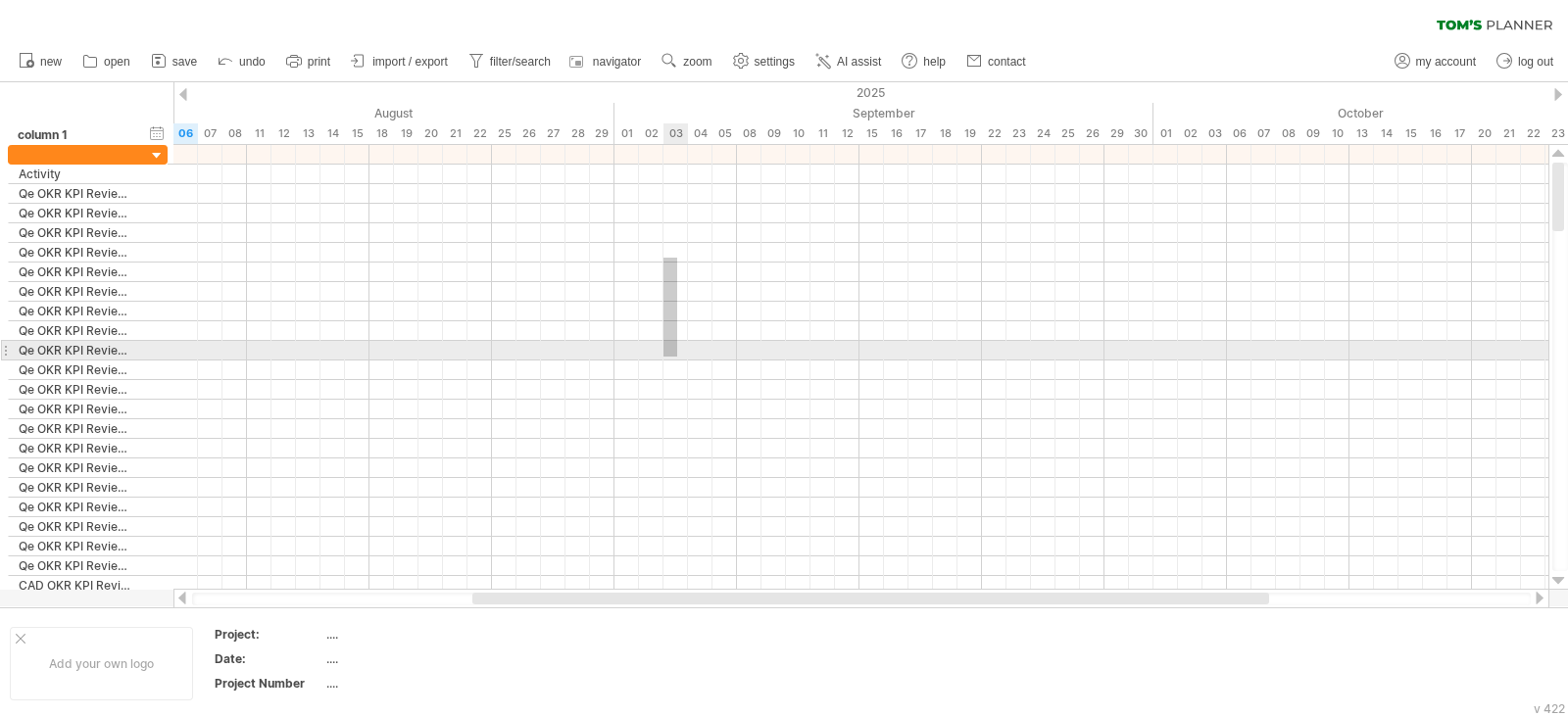 drag, startPoint x: 664, startPoint y: 258, endPoint x: 691, endPoint y: 370, distance: 115.20851 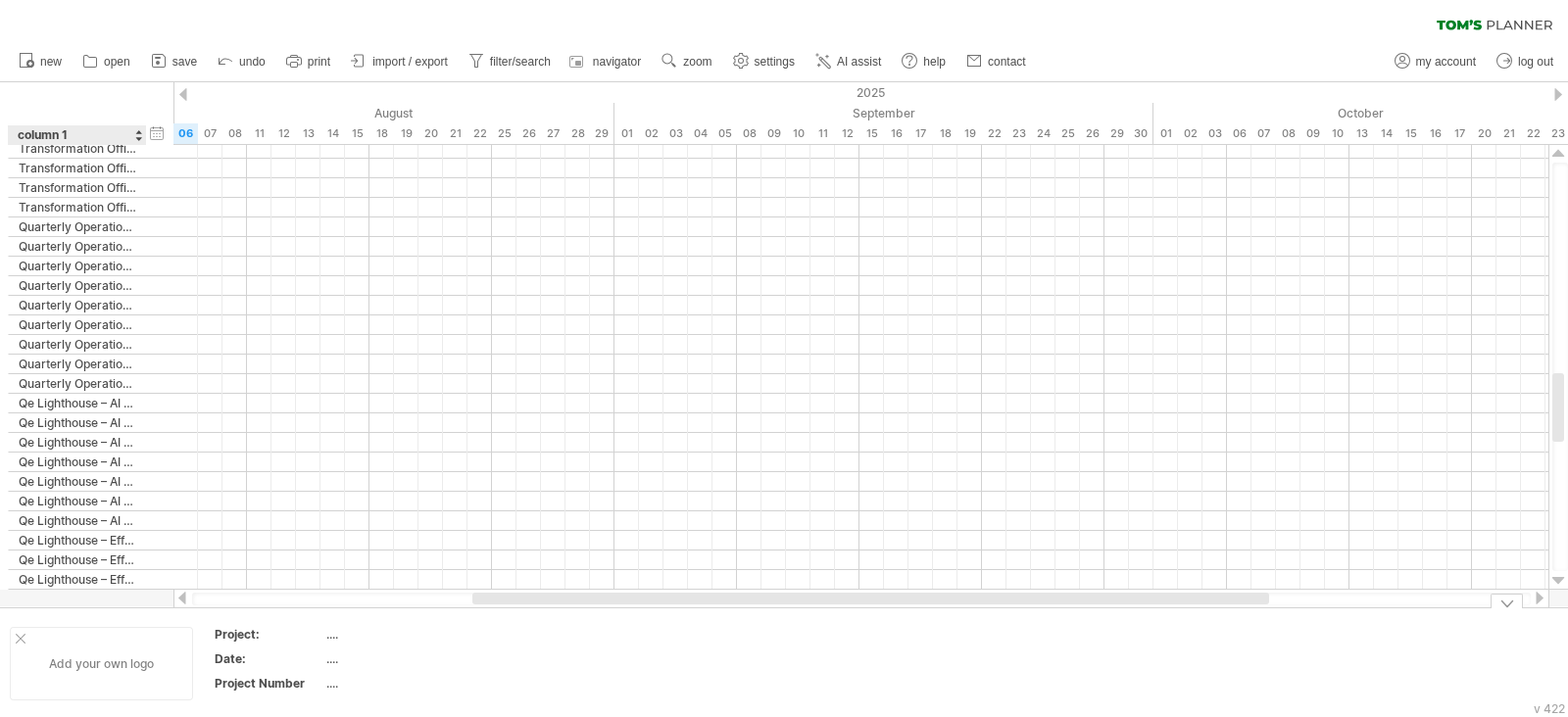 click at bounding box center [21, 639] 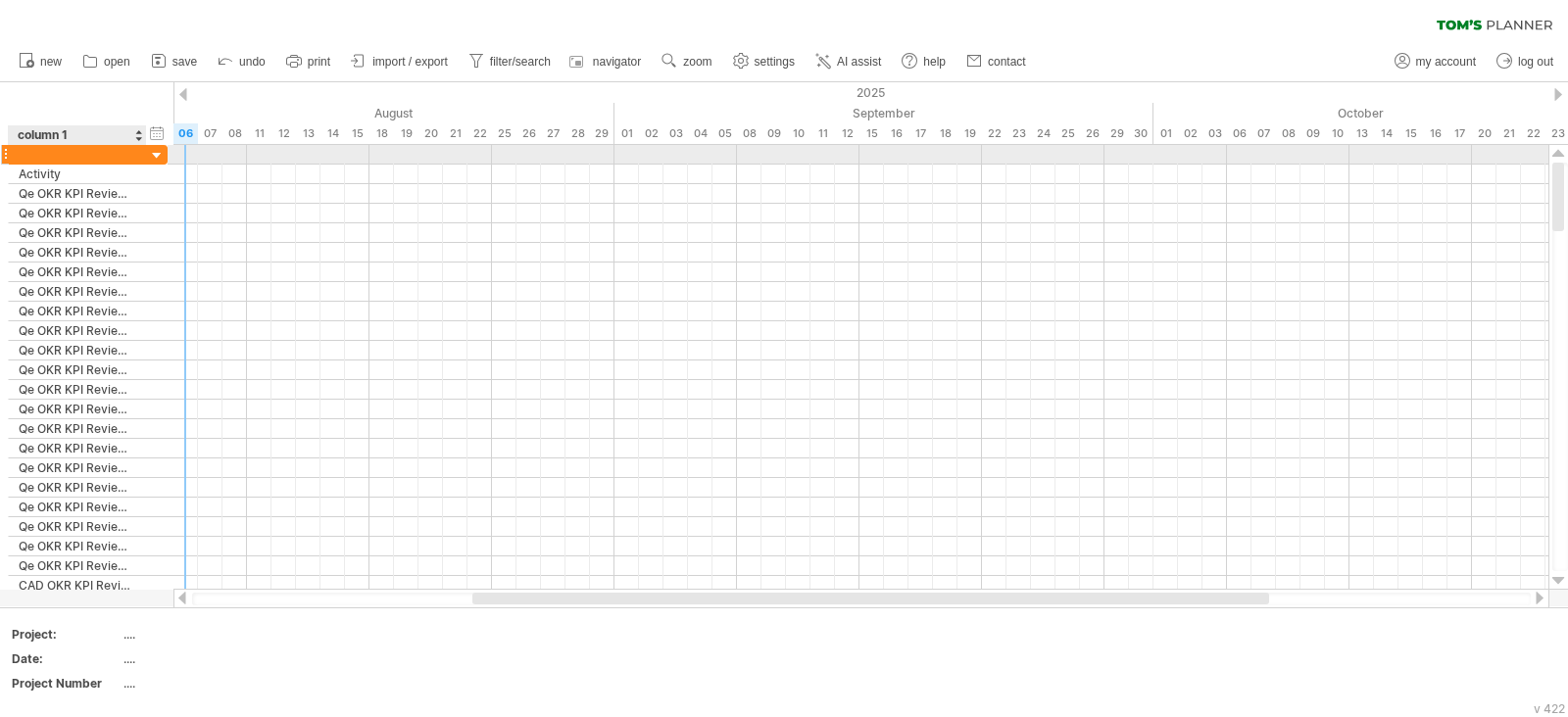 click at bounding box center (157, 156) 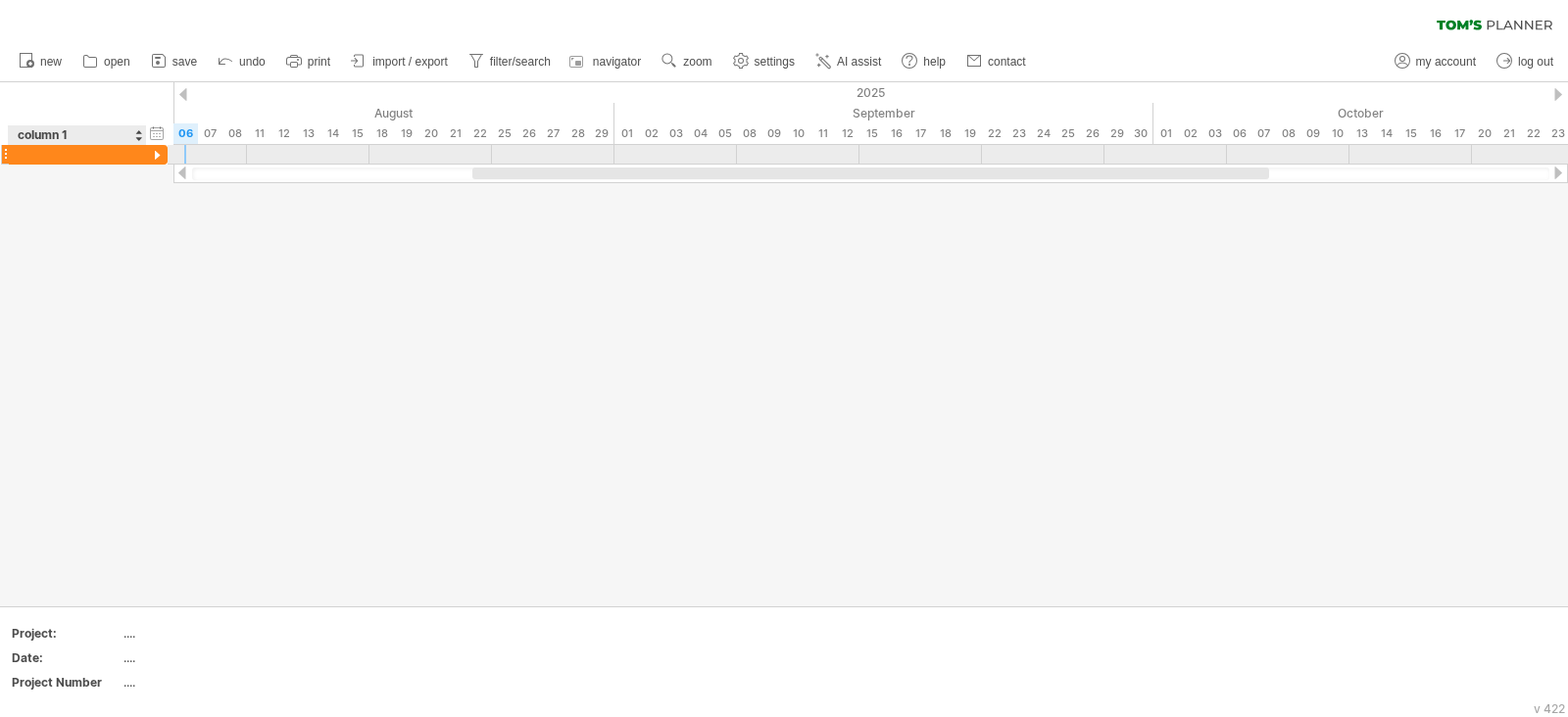 click at bounding box center (157, 156) 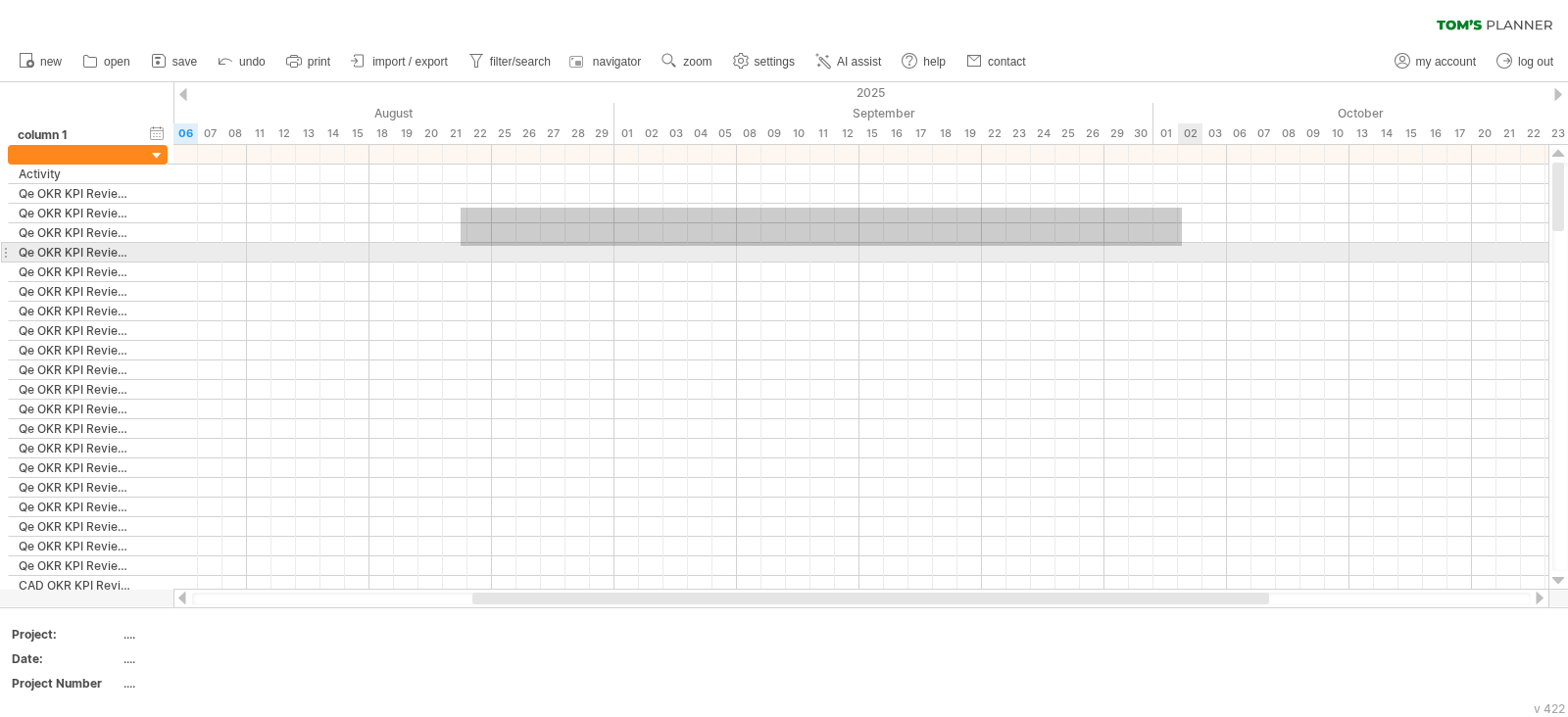 drag, startPoint x: 461, startPoint y: 208, endPoint x: 1182, endPoint y: 246, distance: 722.0007 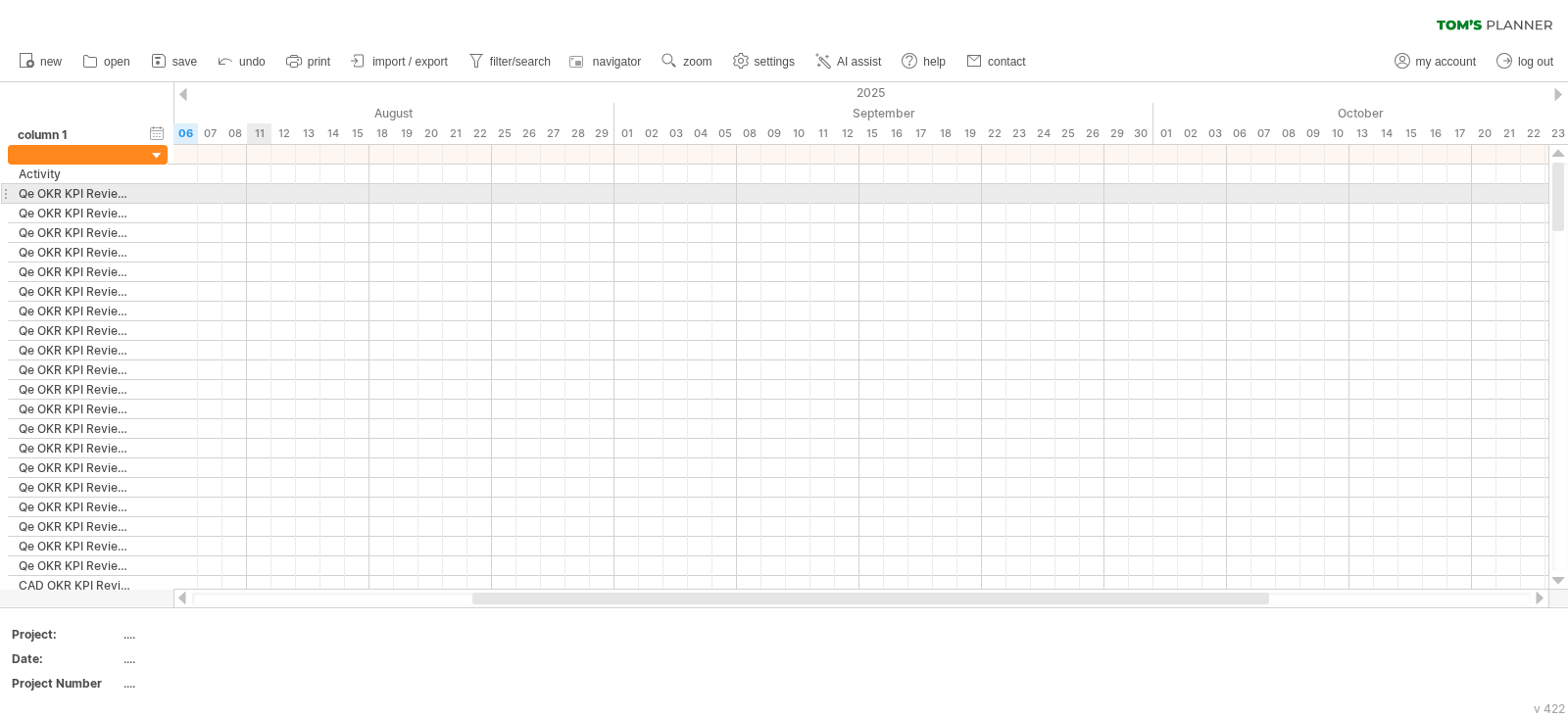 click at bounding box center (860, 194) 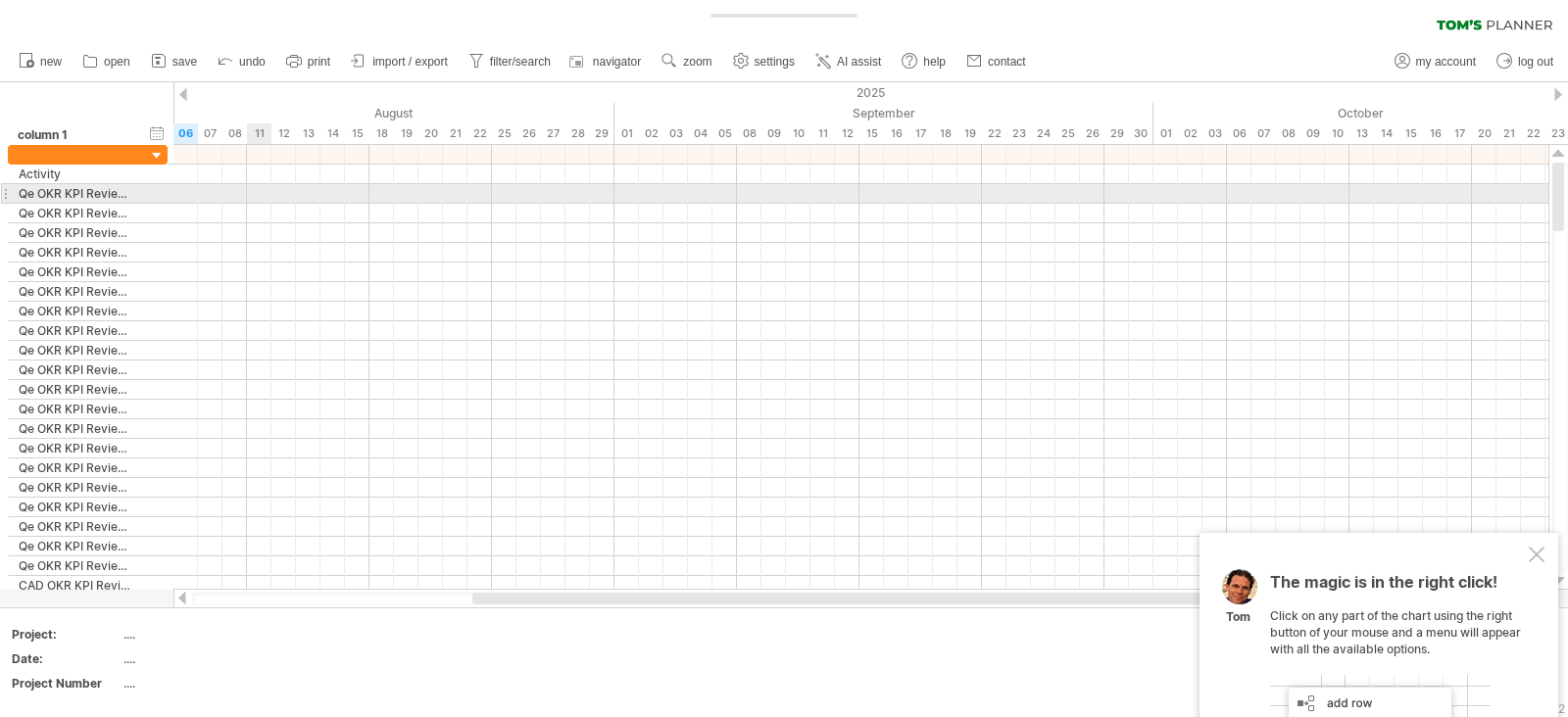 click at bounding box center [860, 194] 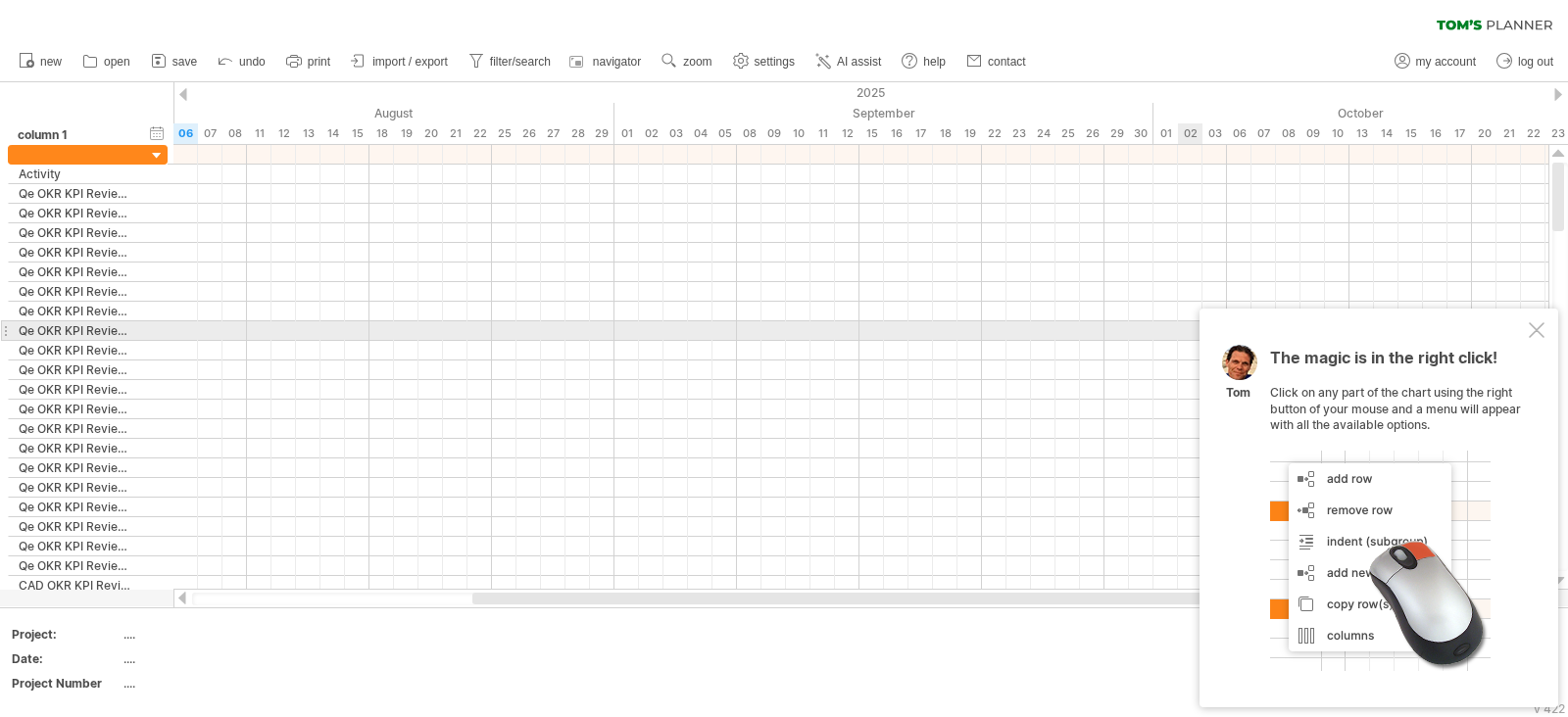 click at bounding box center [1537, 330] 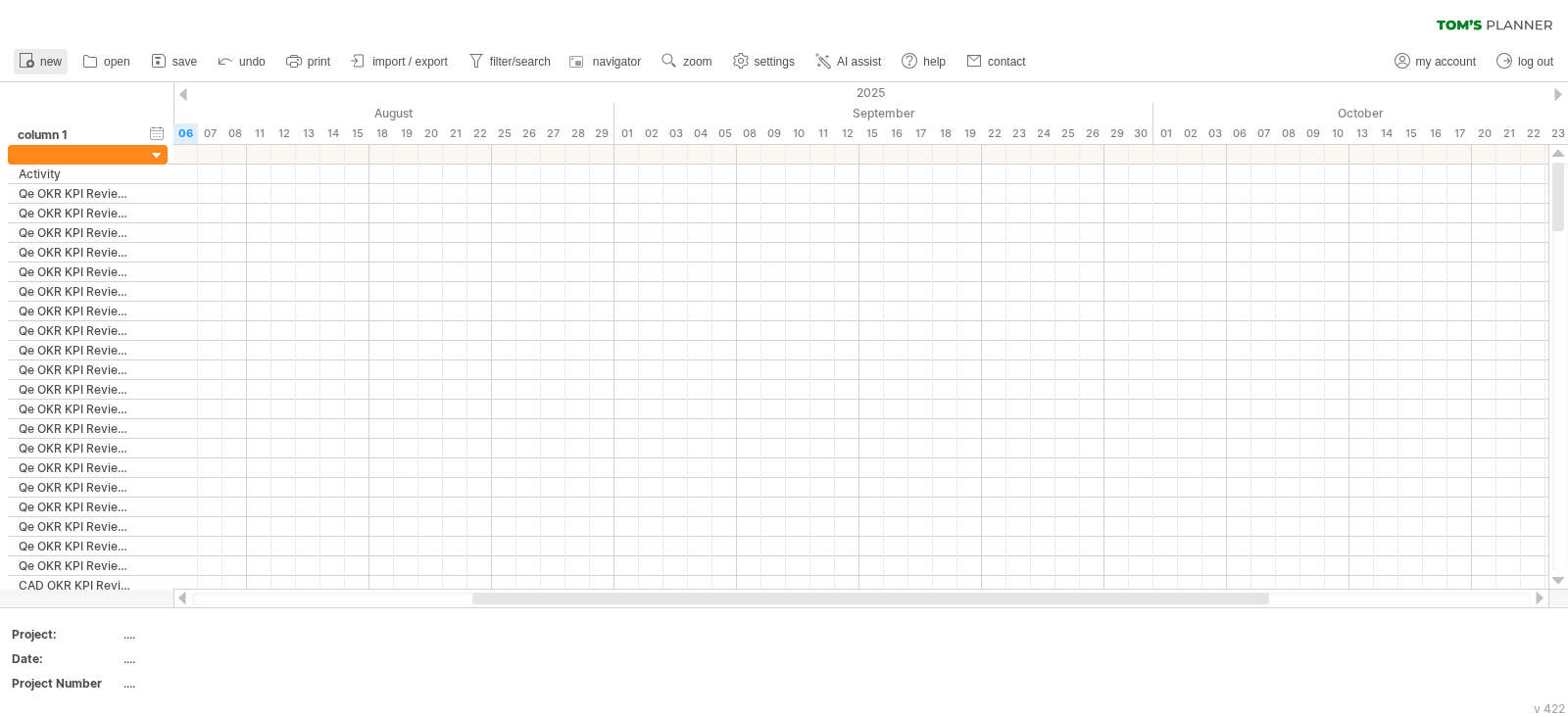 click on "new" at bounding box center (51, 62) 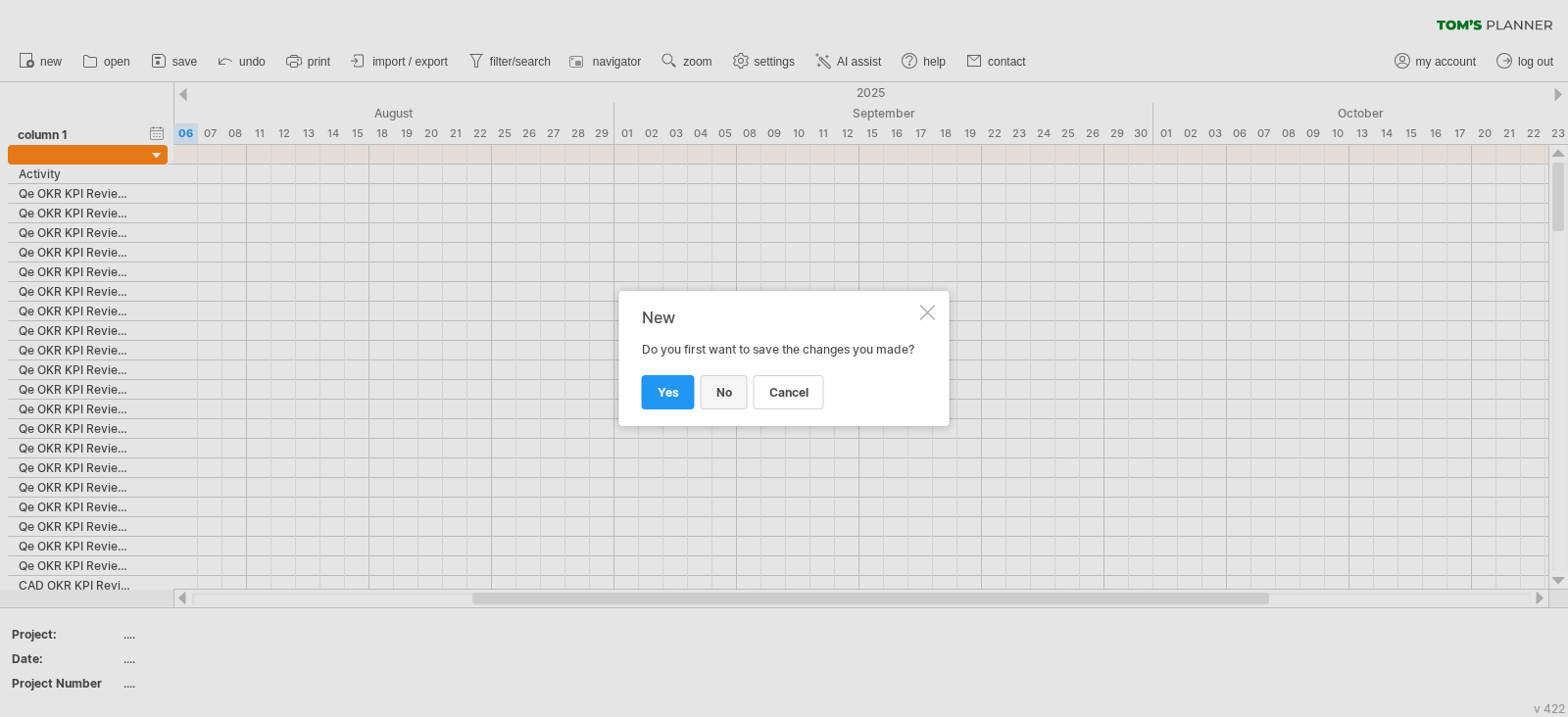 click on "no" at bounding box center [724, 392] 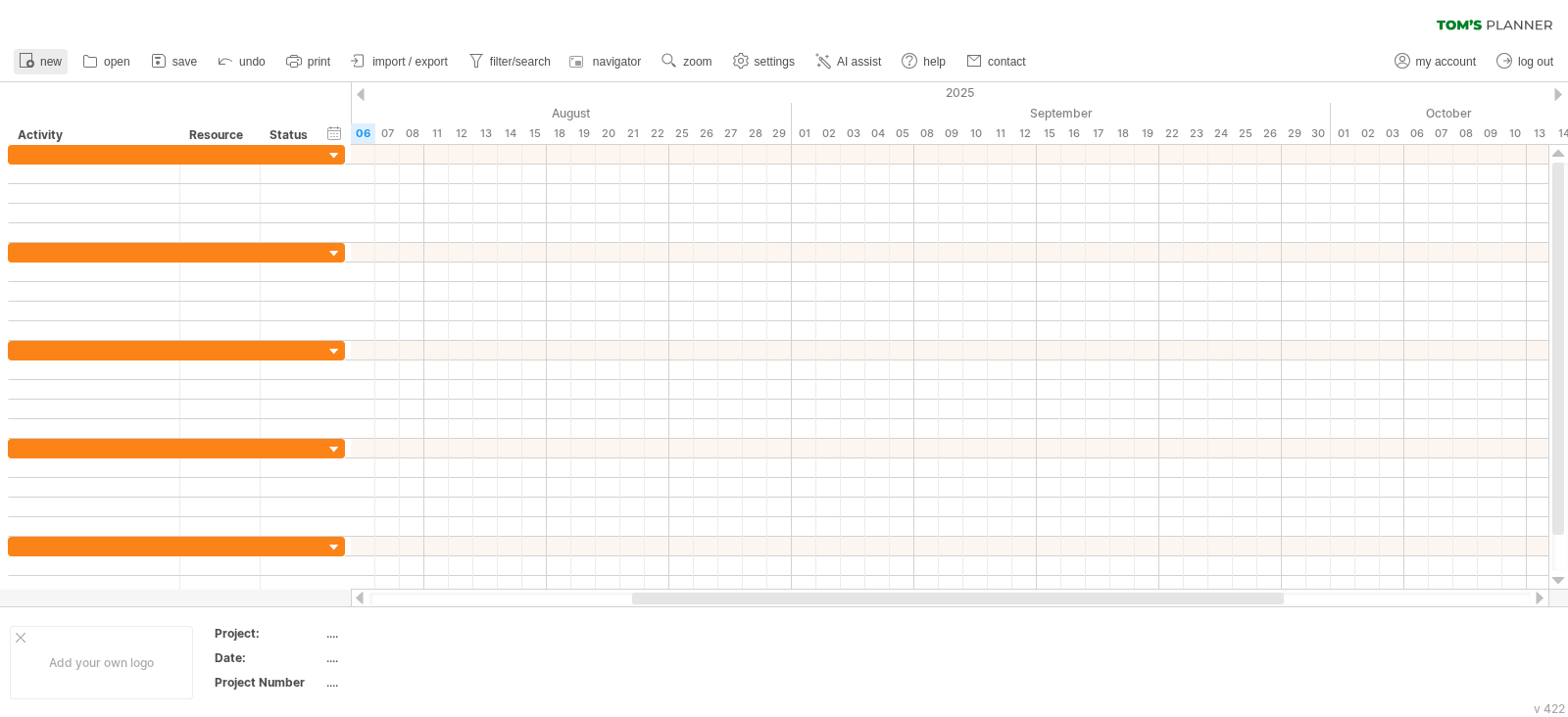 click on "new" at bounding box center [51, 62] 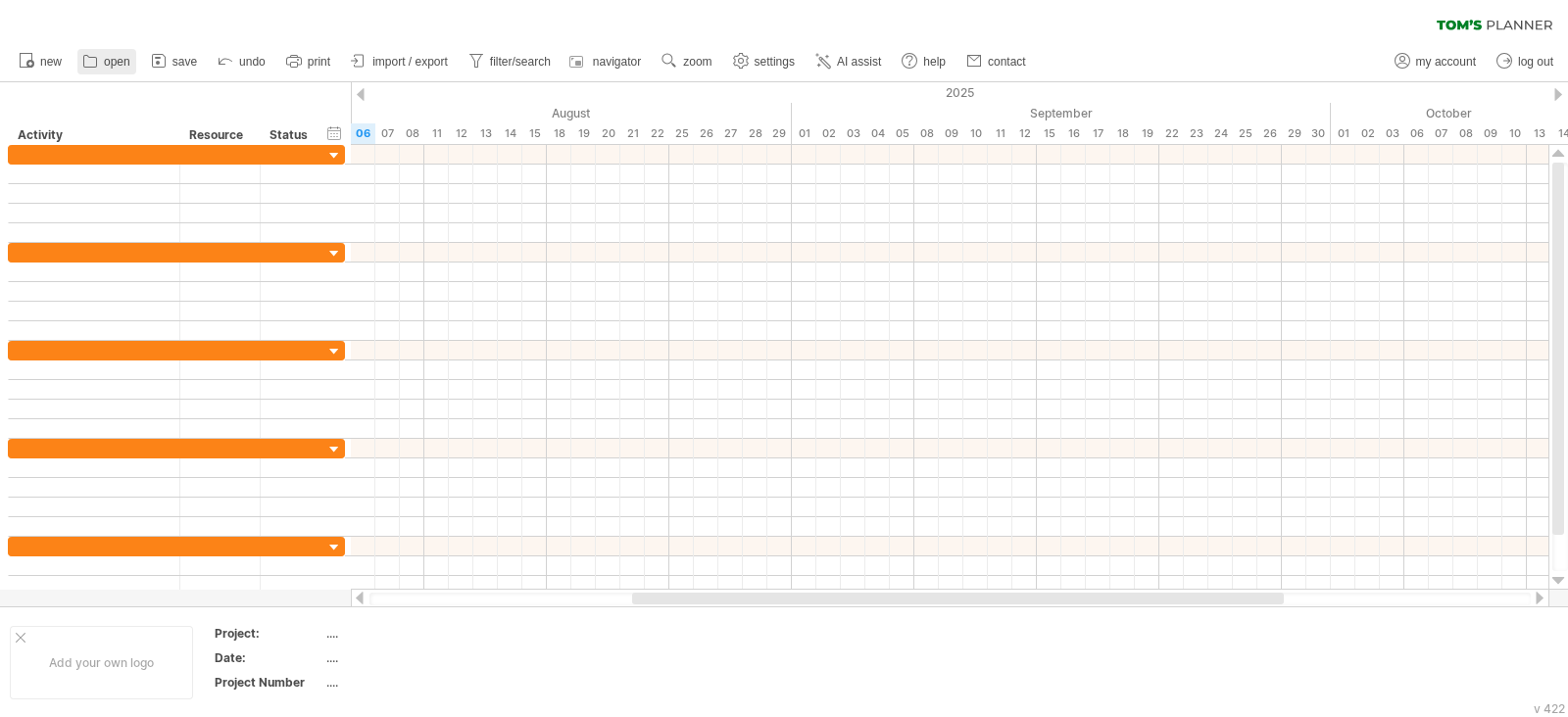 click on "open" at bounding box center [117, 62] 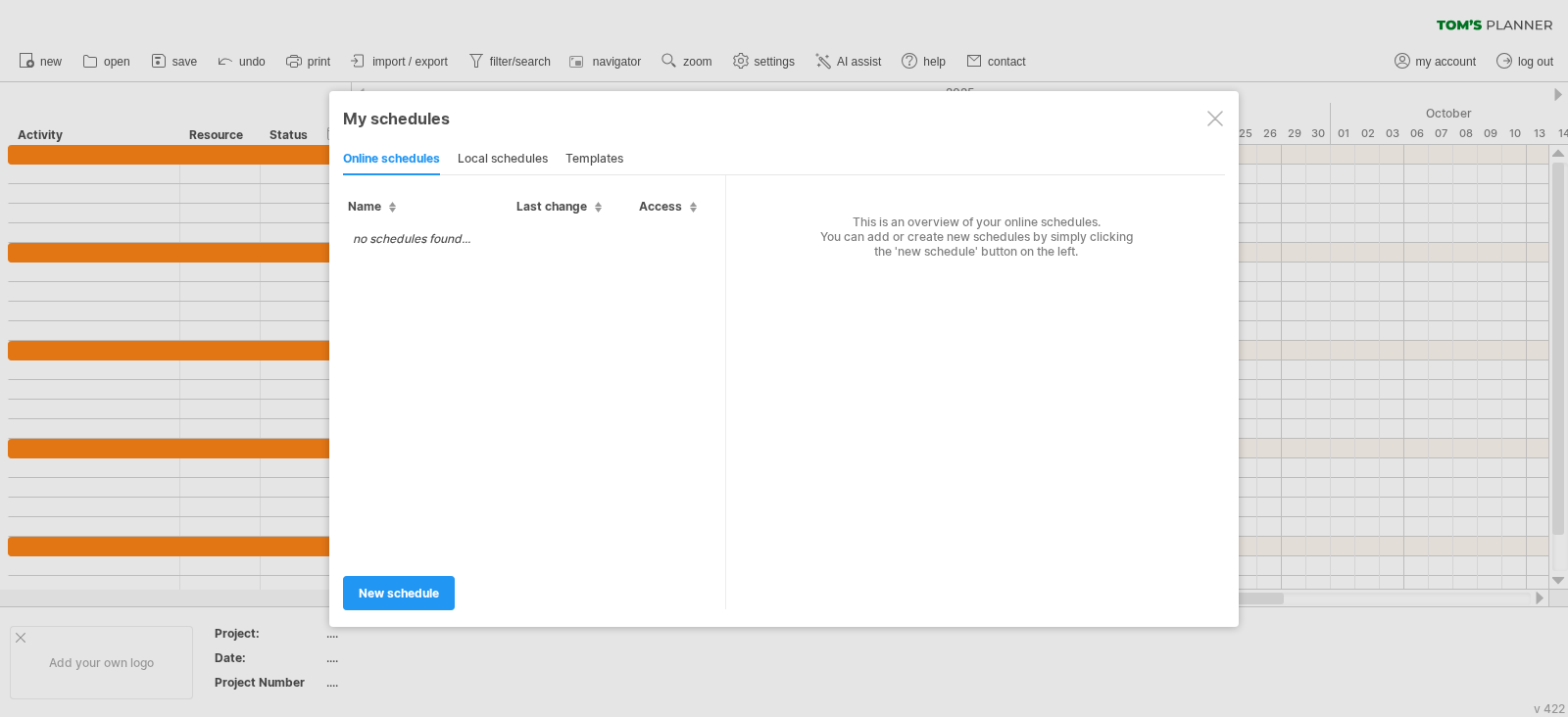 click on "templates" at bounding box center [594, 160] 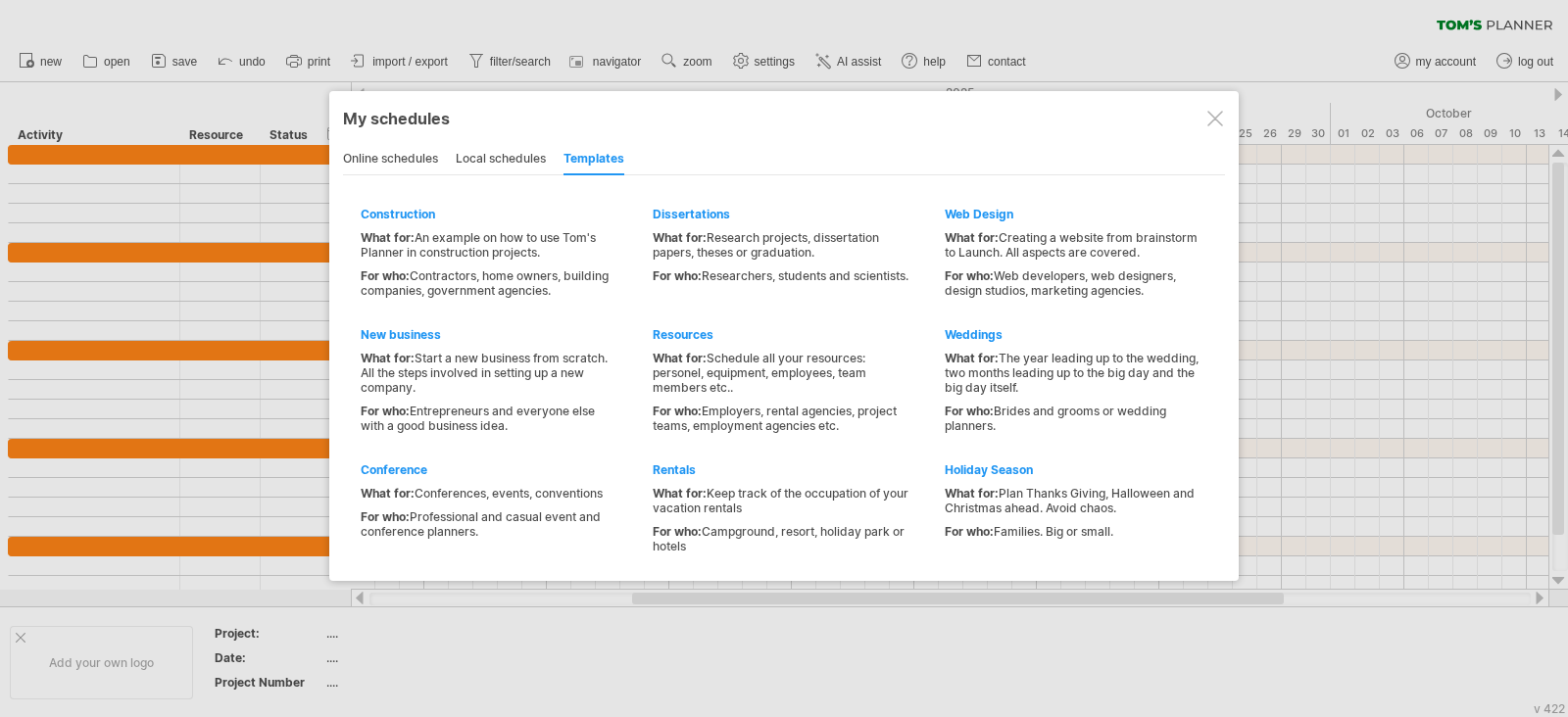 click on "local schedules" at bounding box center (501, 160) 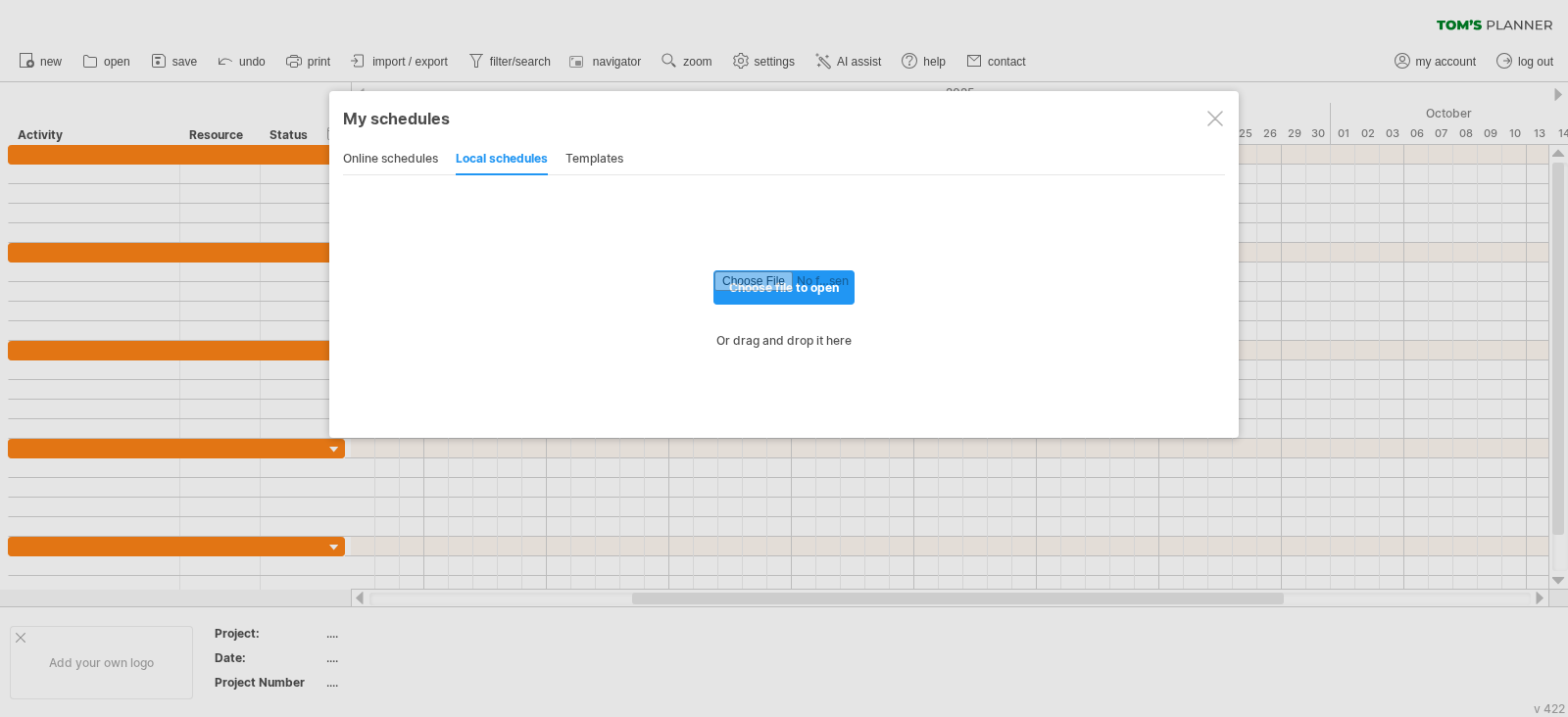 click on "online schedules" at bounding box center (390, 160) 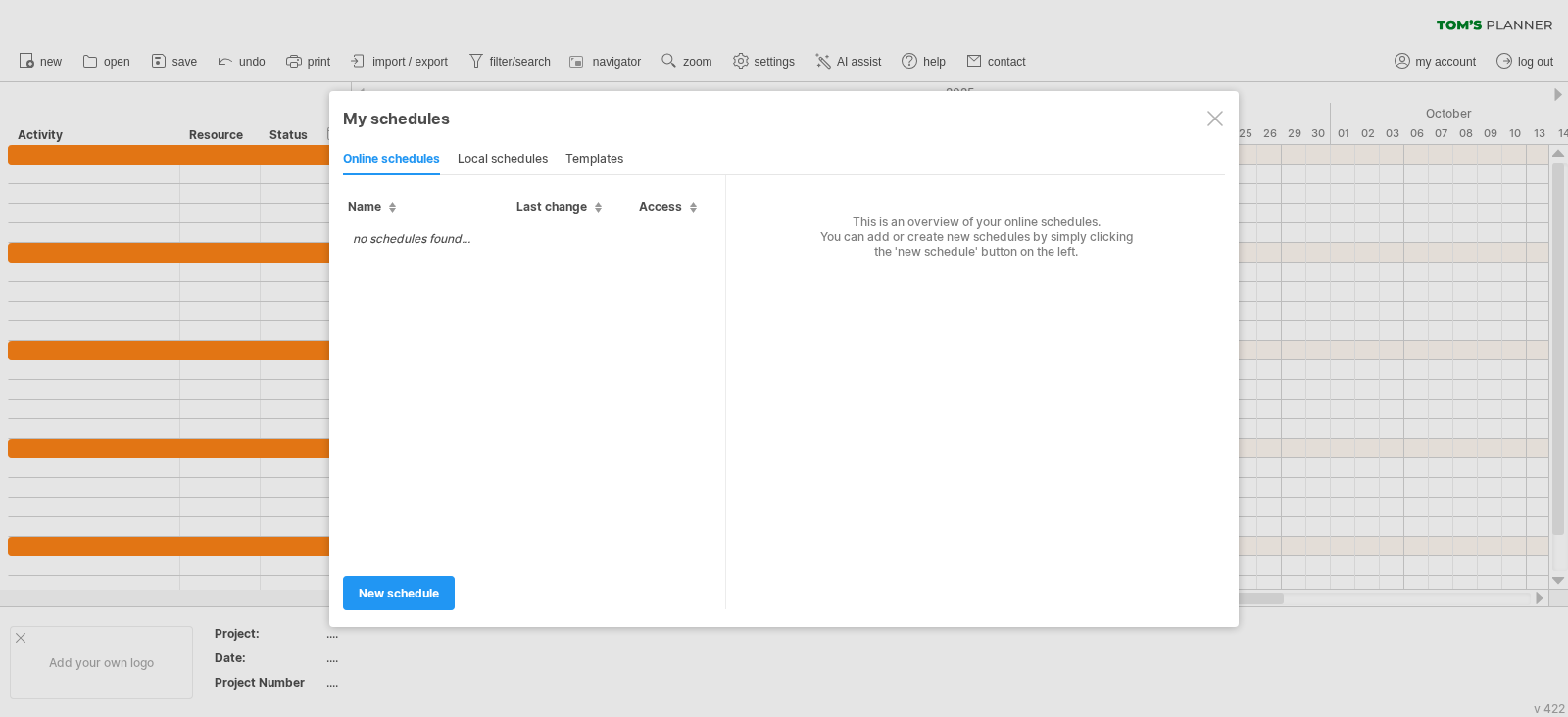 click at bounding box center (1215, 119) 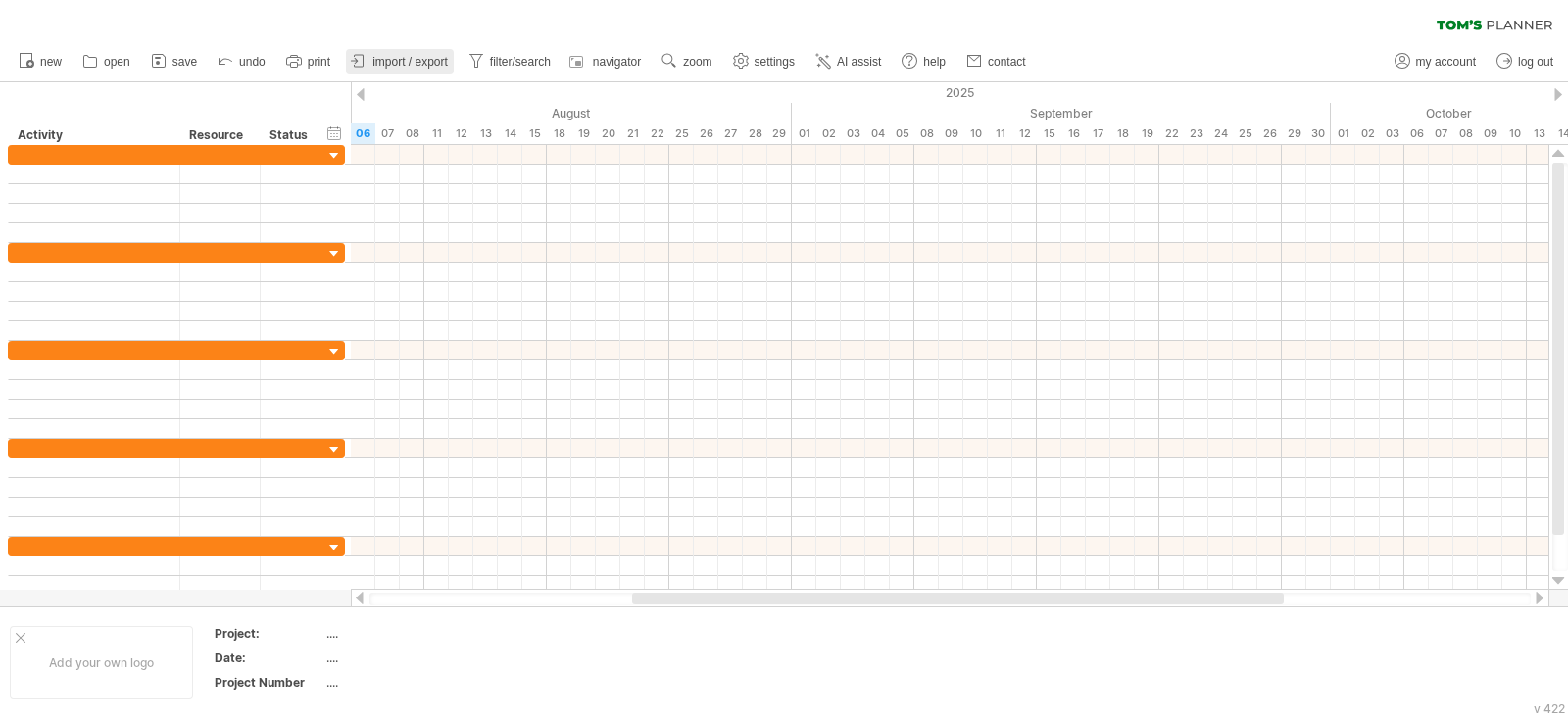click on "import / export" at bounding box center (410, 62) 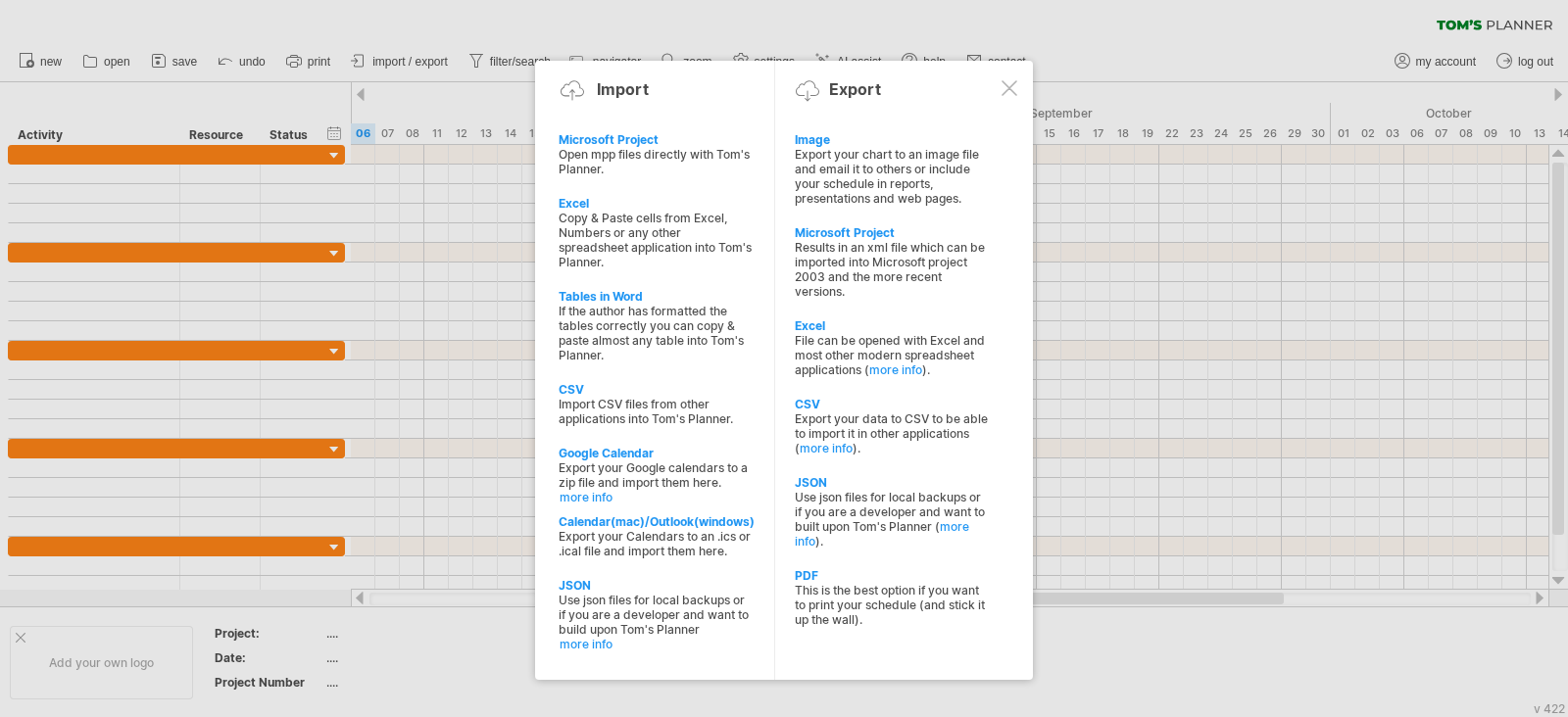 drag, startPoint x: 589, startPoint y: 188, endPoint x: 650, endPoint y: 230, distance: 74.06079 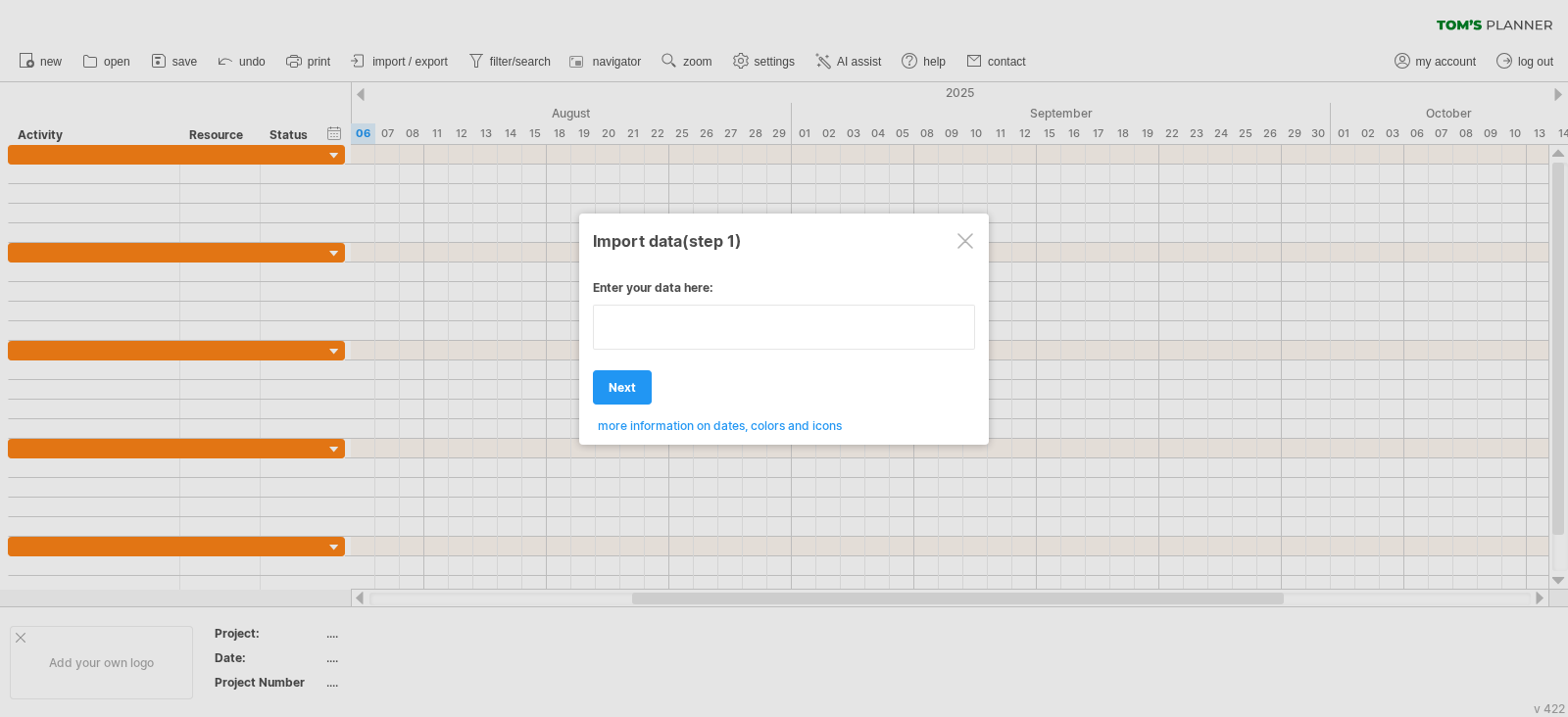 click on "**********" at bounding box center (784, 349) 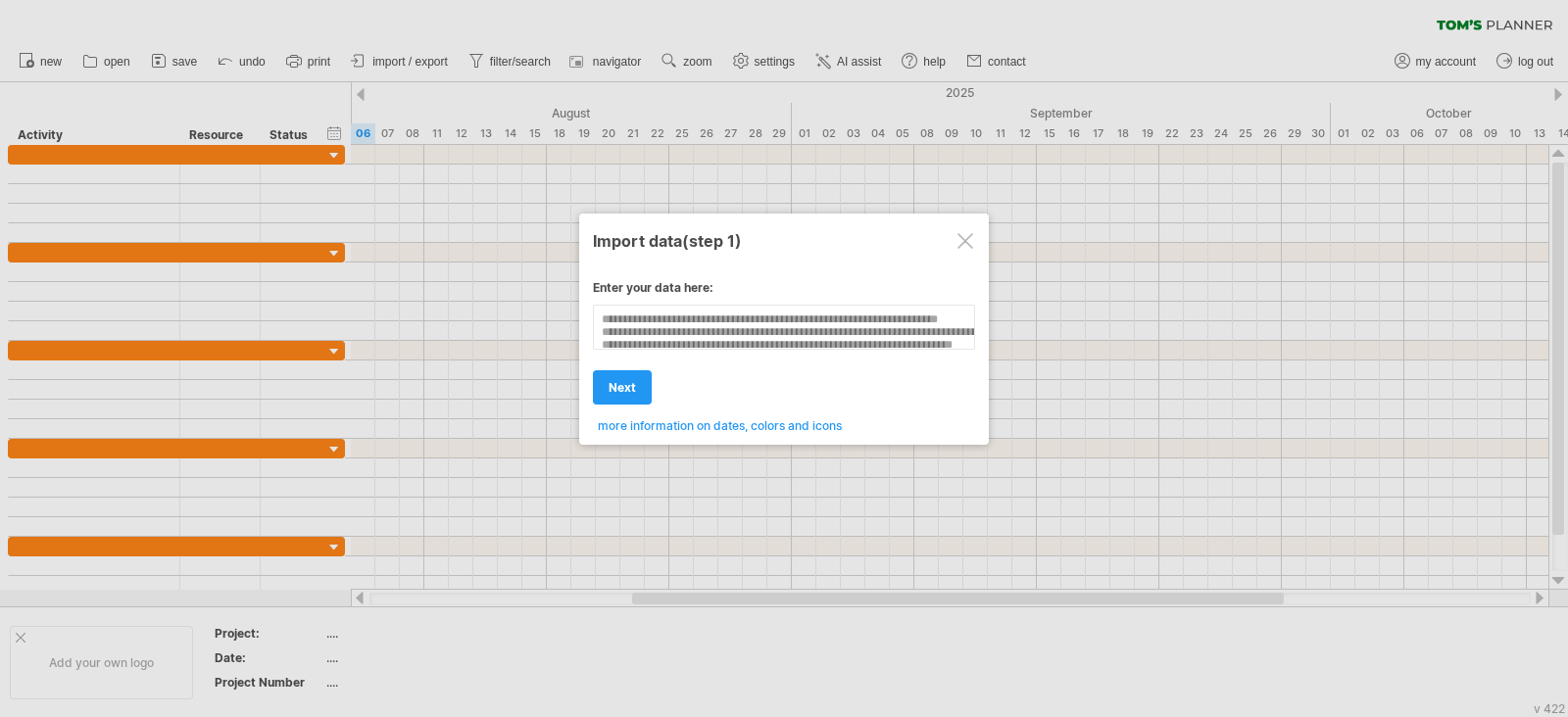 scroll, scrollTop: 1842, scrollLeft: 173, axis: both 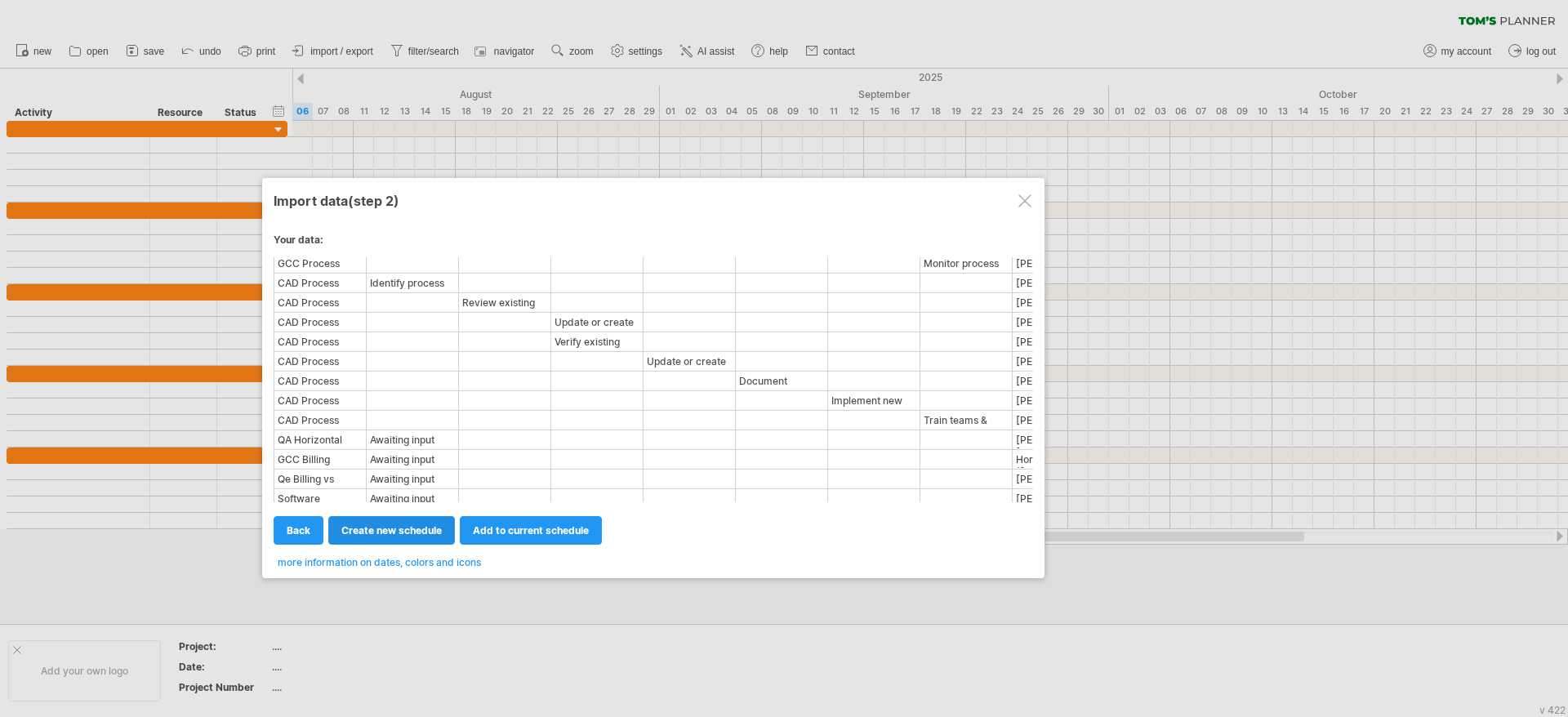 click on "create new schedule" at bounding box center [391, 530] 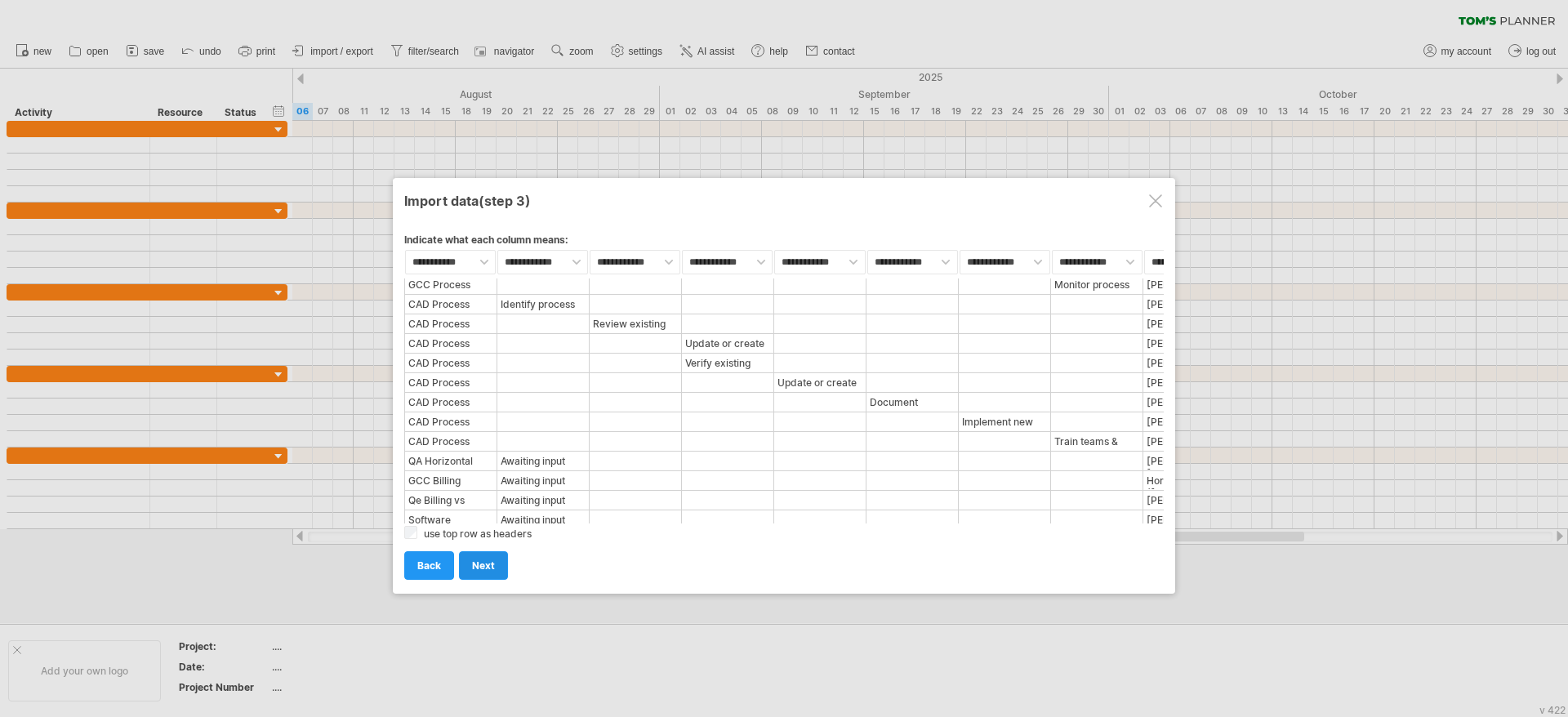 click on "next" at bounding box center (483, 565) 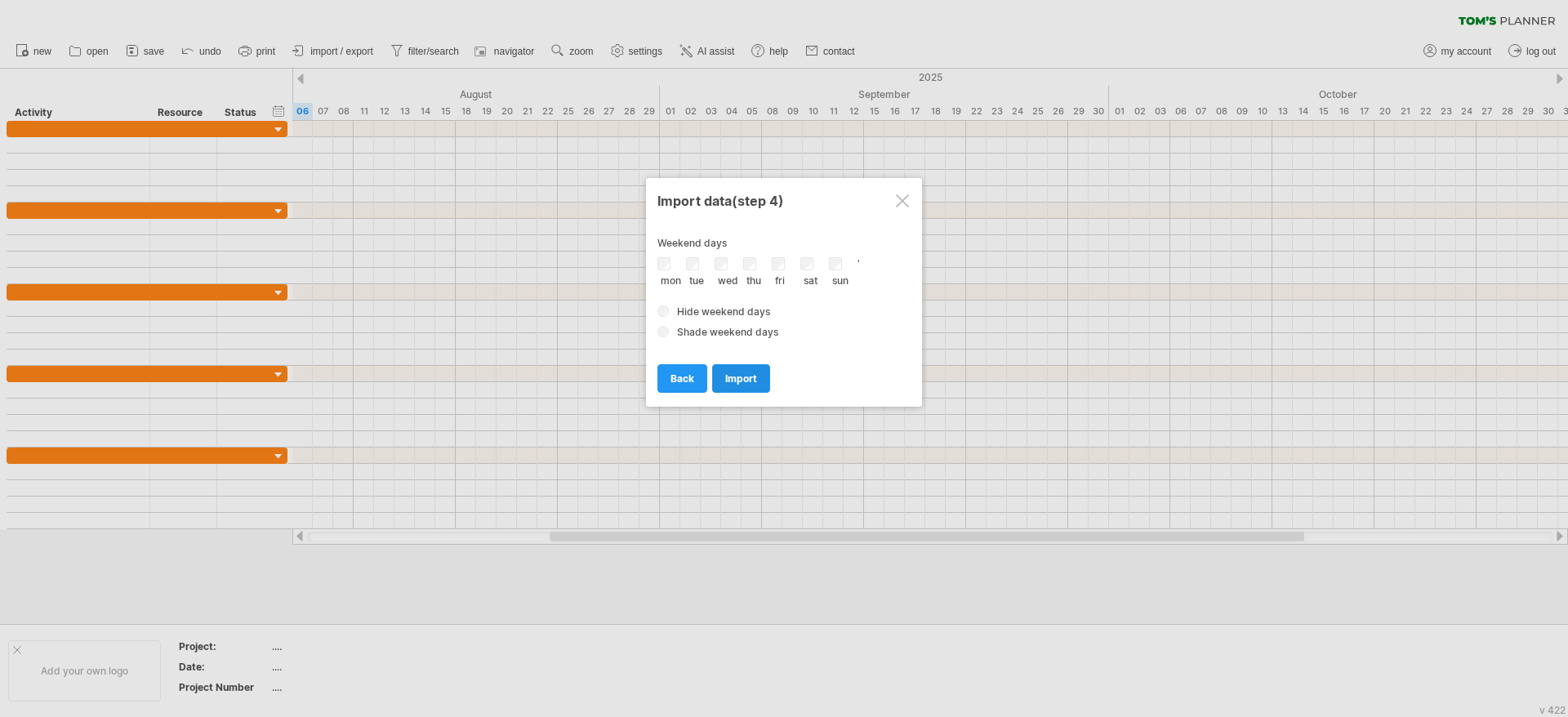 click on "import" at bounding box center (741, 378) 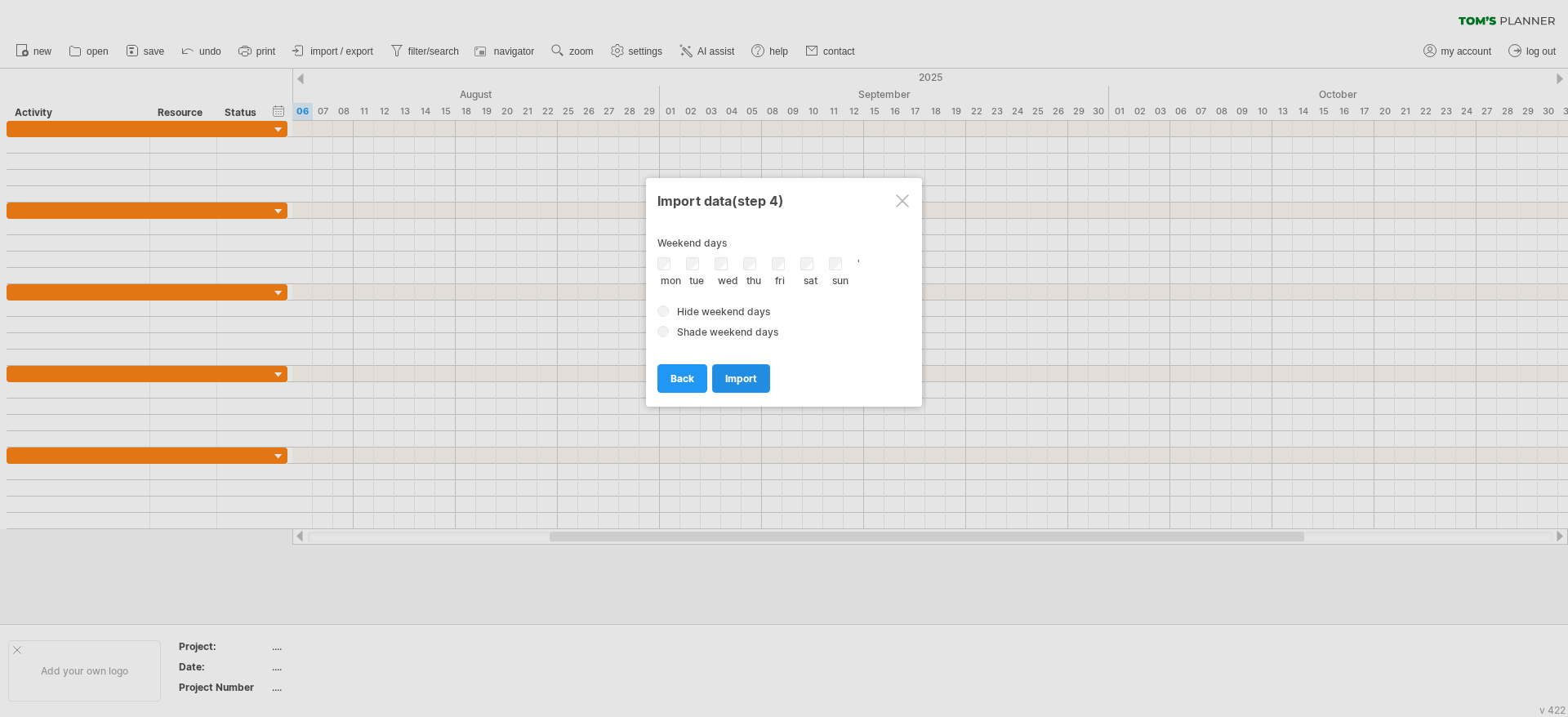 click on "import" at bounding box center [741, 378] 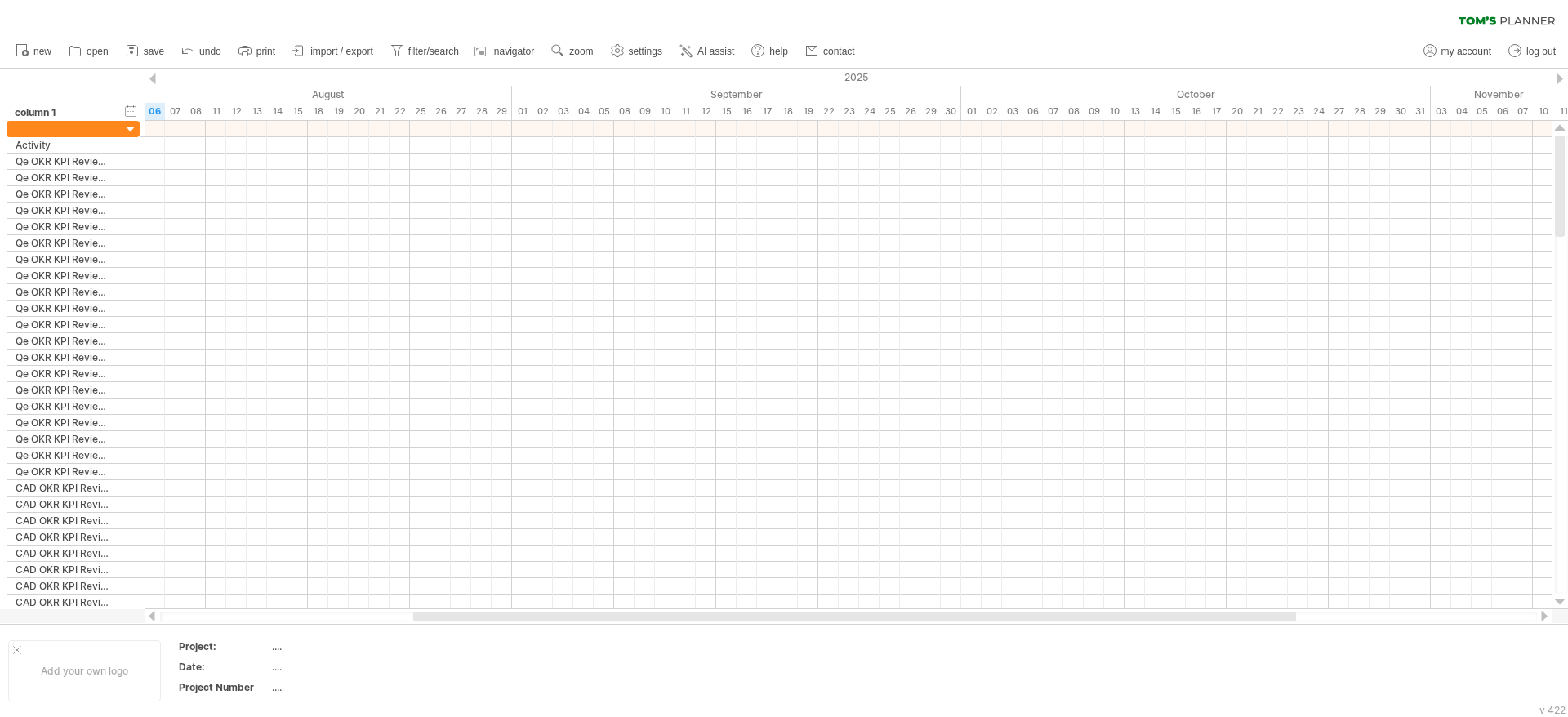 click at bounding box center (848, 374) 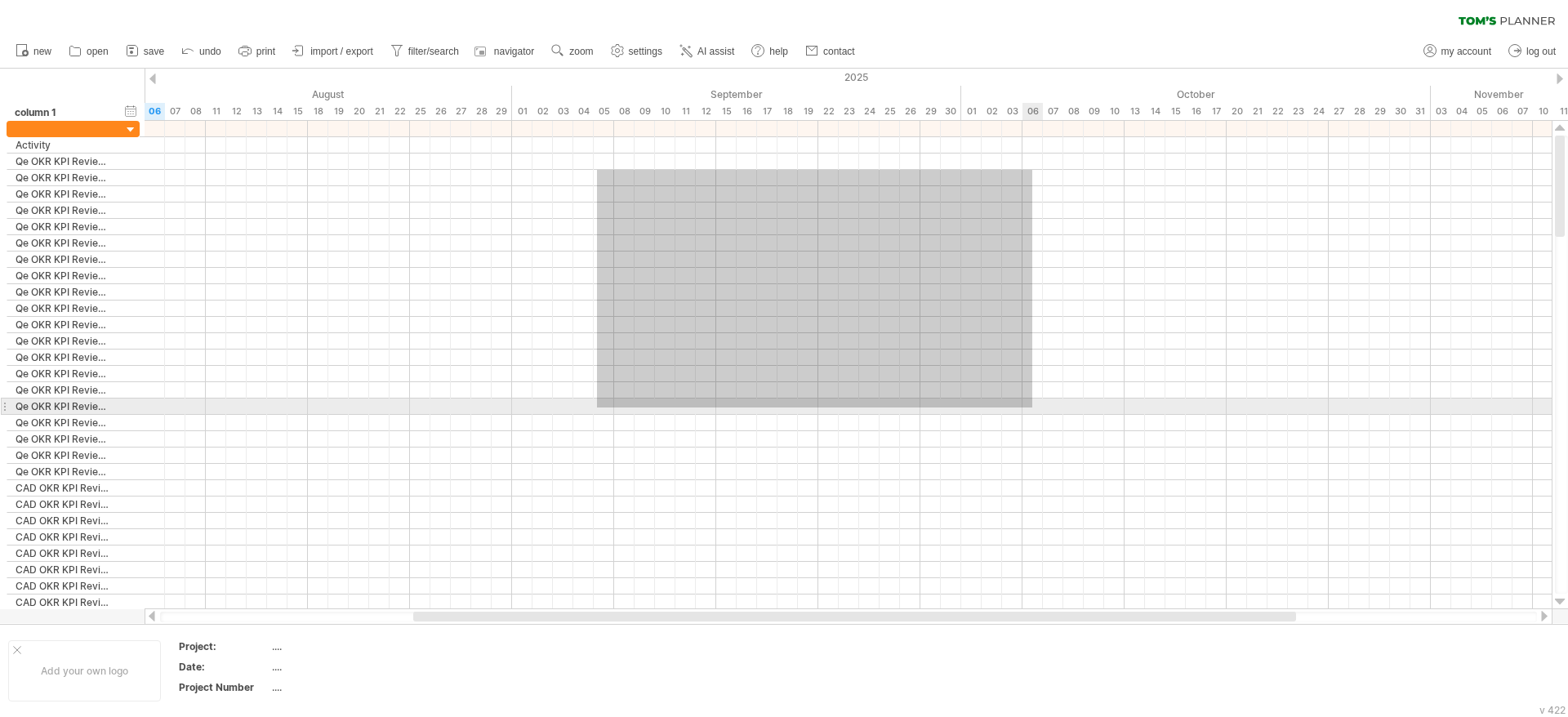 drag, startPoint x: 597, startPoint y: 171, endPoint x: 1044, endPoint y: 421, distance: 512.1611 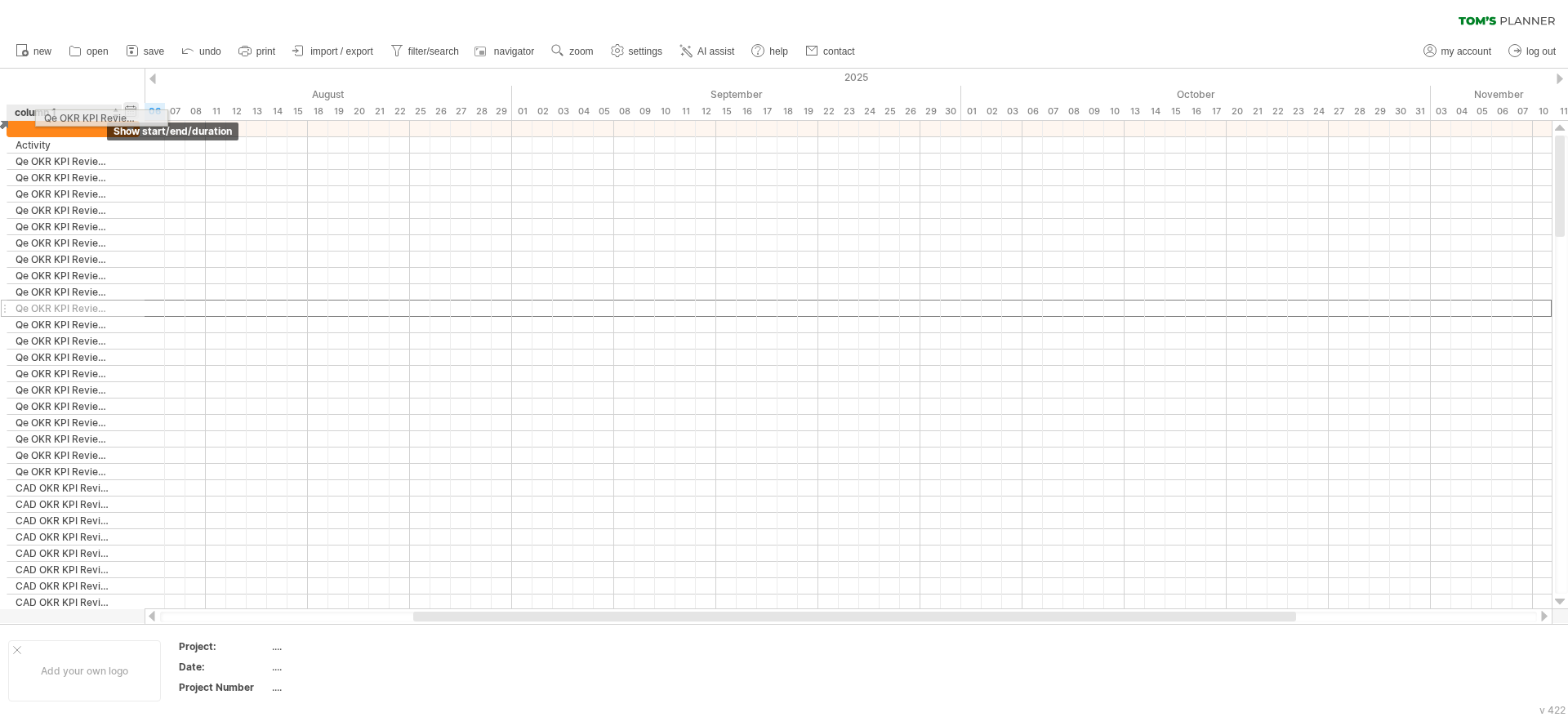 drag, startPoint x: 100, startPoint y: 310, endPoint x: 123, endPoint y: 115, distance: 196.3517 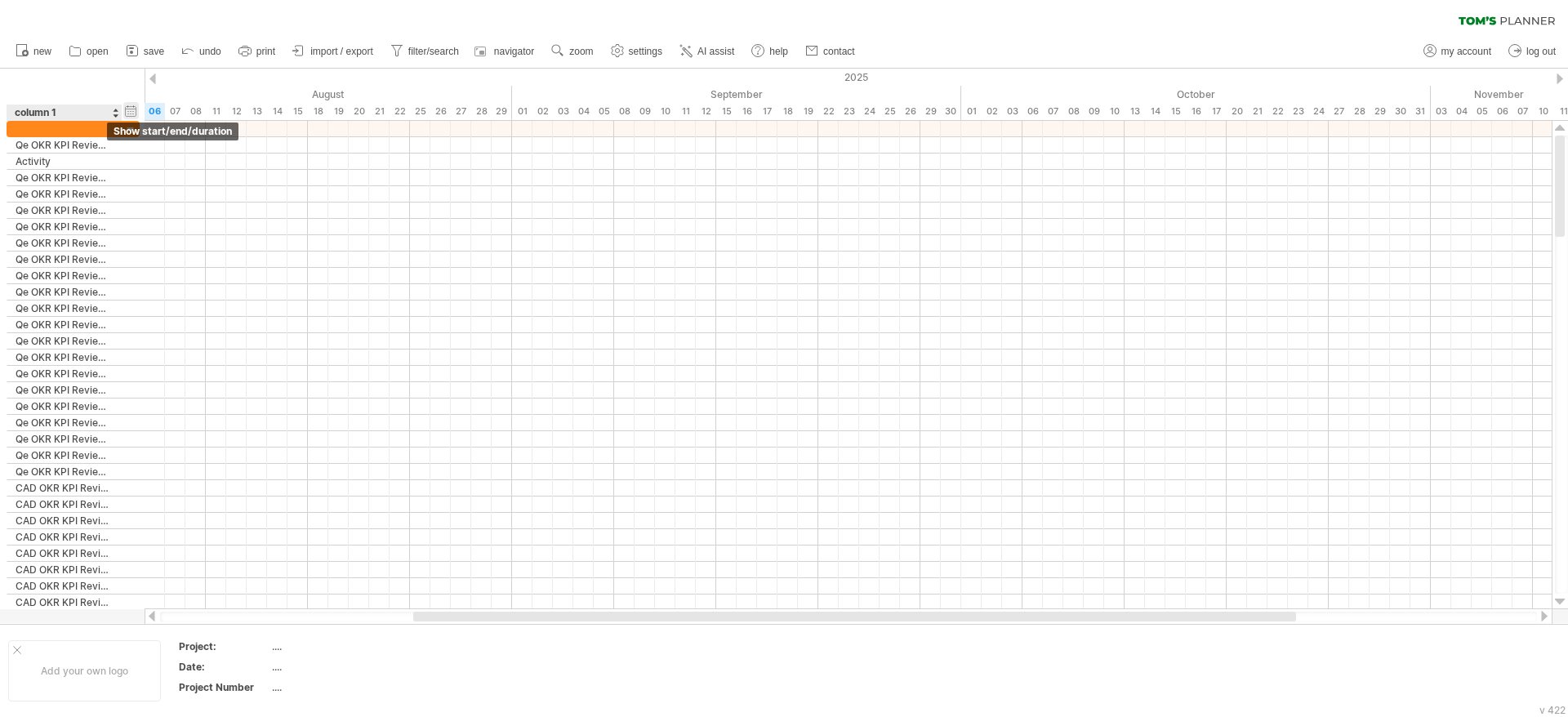 click on "hide start/end/duration show start/end/duration" at bounding box center [131, 110] 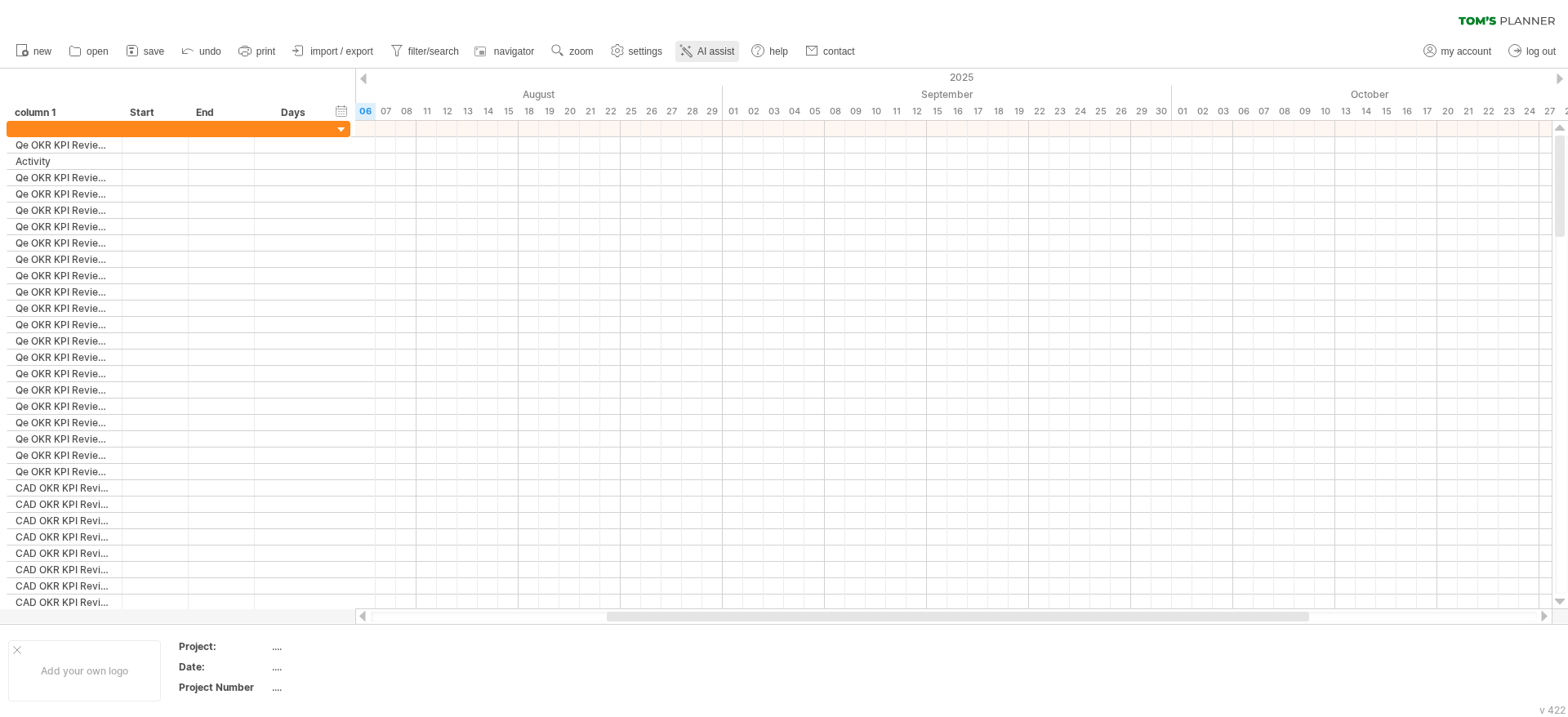 click on "AI assist" at bounding box center (715, 51) 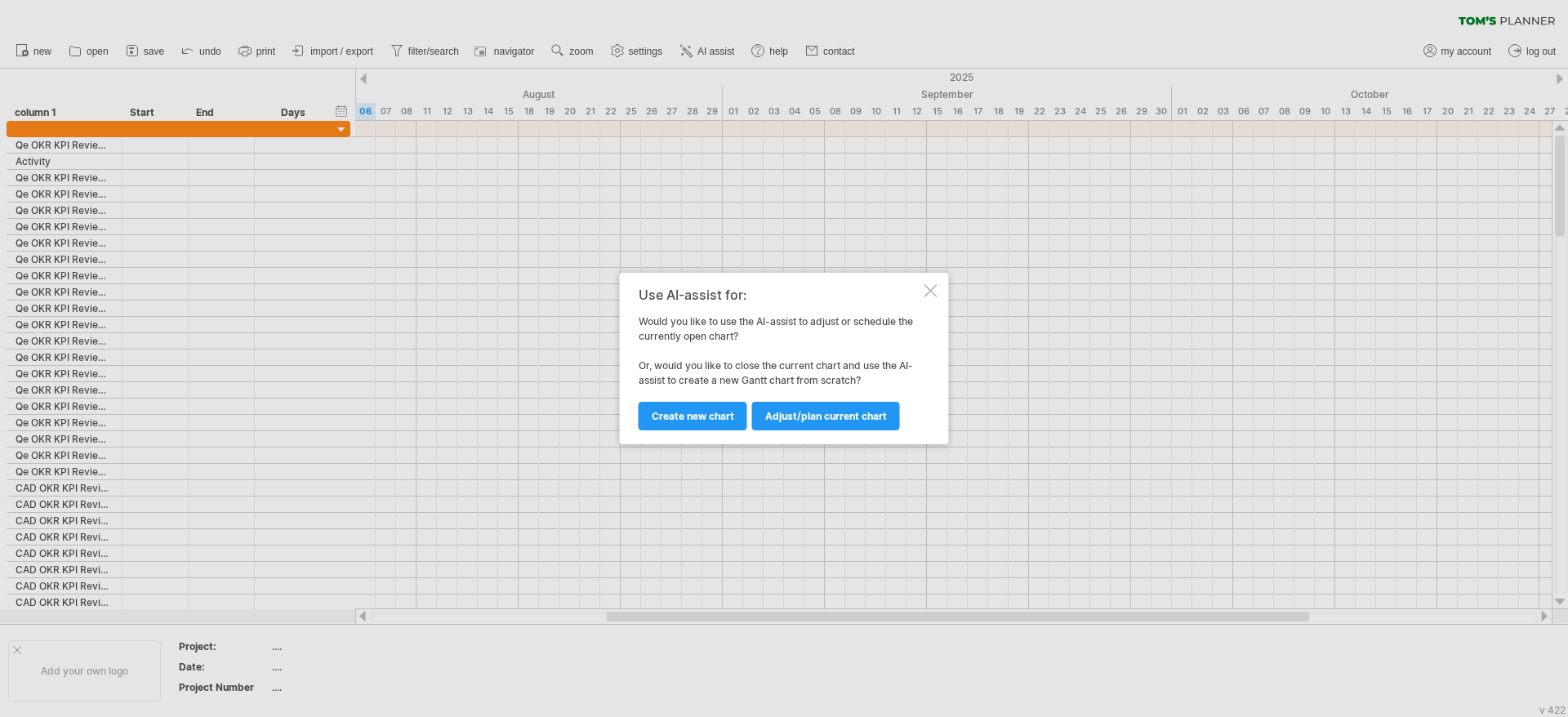click on "Use AI-assist for: Would you like to use the AI-assist to adjust or schedule the currently open chart? Or, would you like to close the current chart and use the AI-assist to create a new Gantt chart from scratch? Adjust/plan current chart Create new chart" at bounding box center [784, 358] 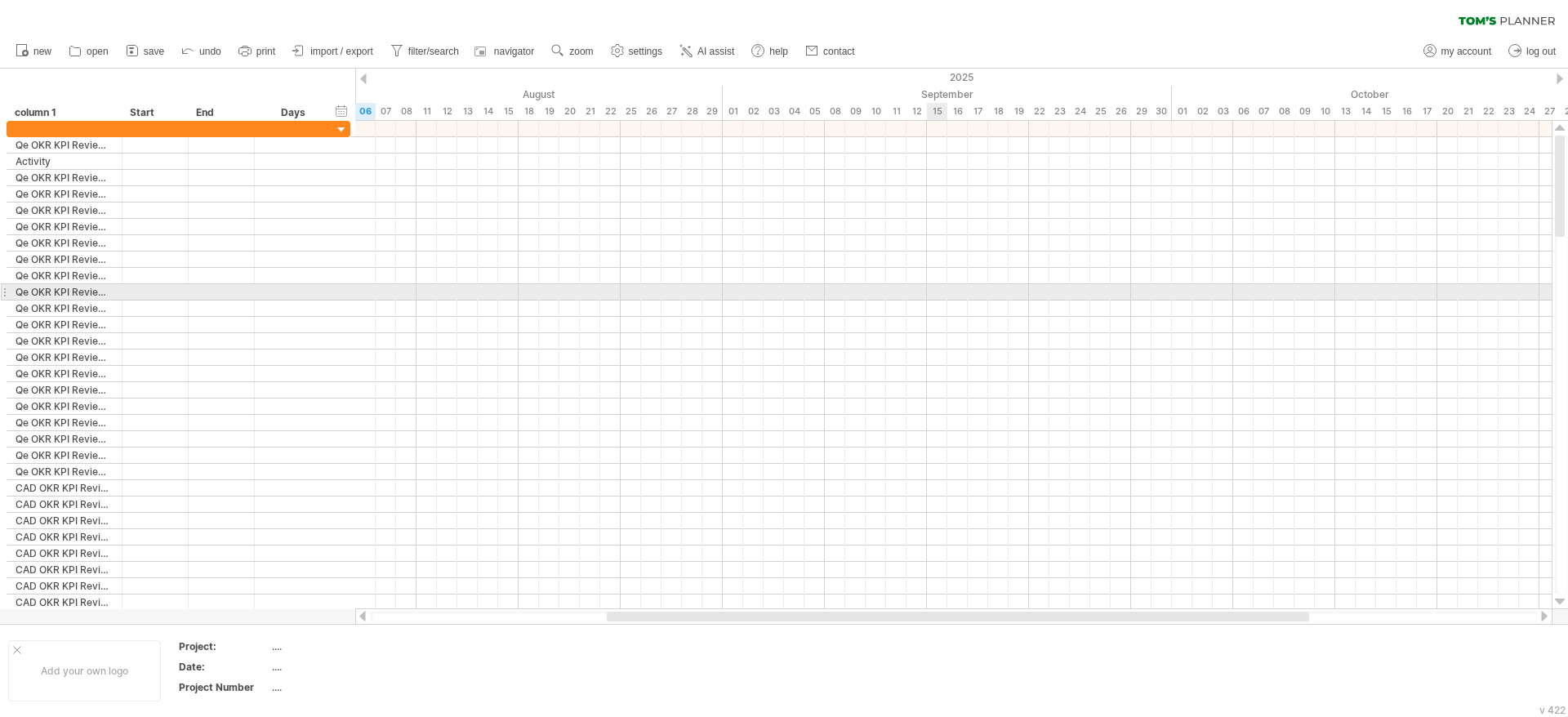 click at bounding box center [953, 292] 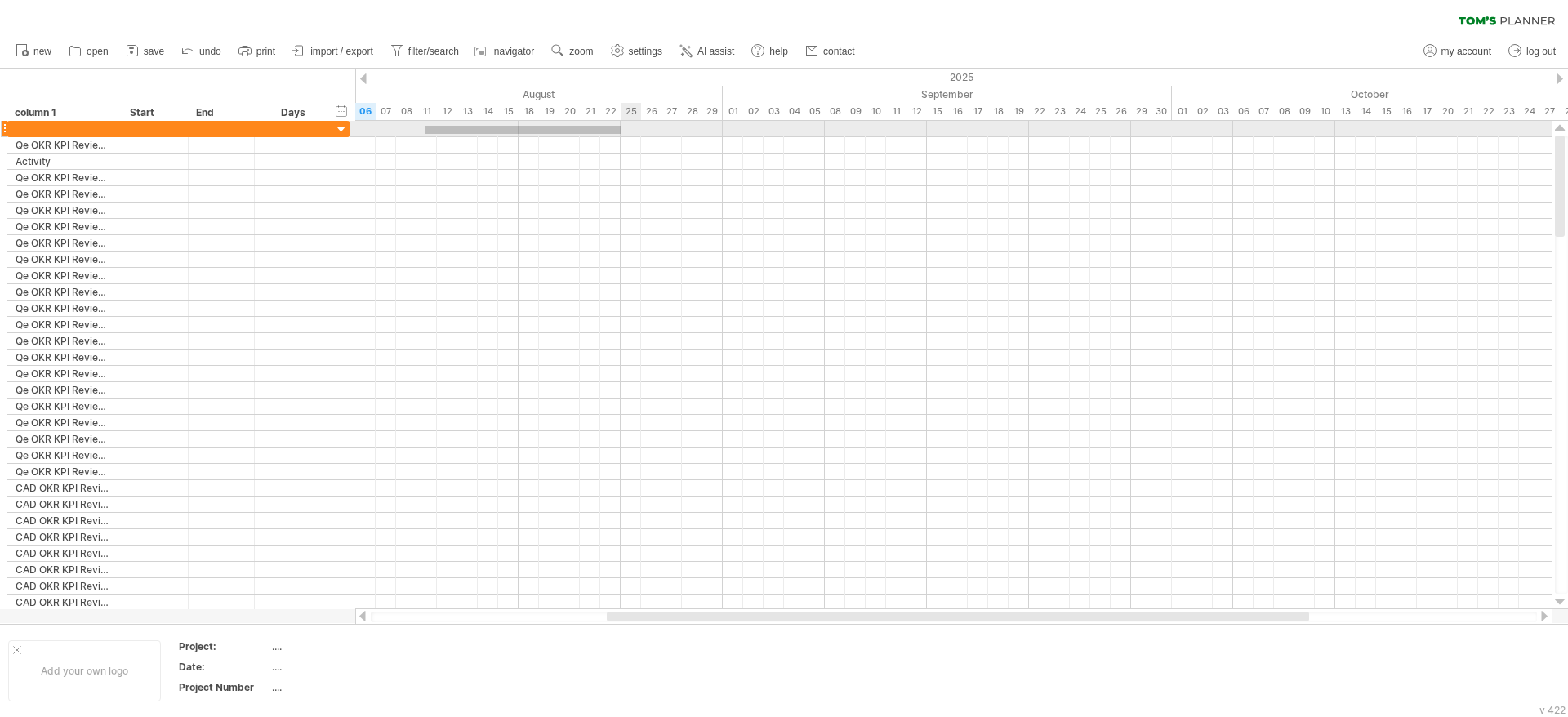 drag, startPoint x: 425, startPoint y: 134, endPoint x: 713, endPoint y: 128, distance: 288.0625 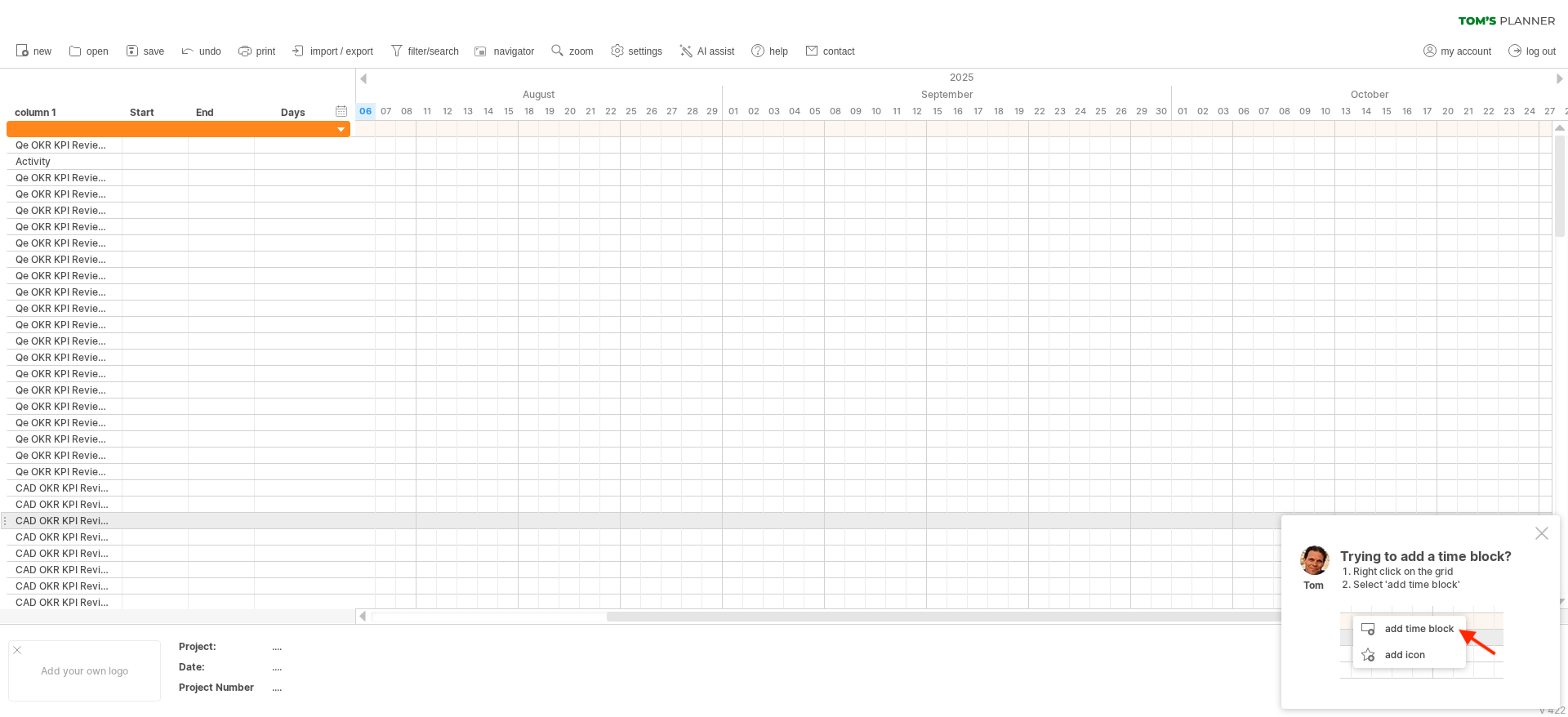 click at bounding box center [1542, 533] 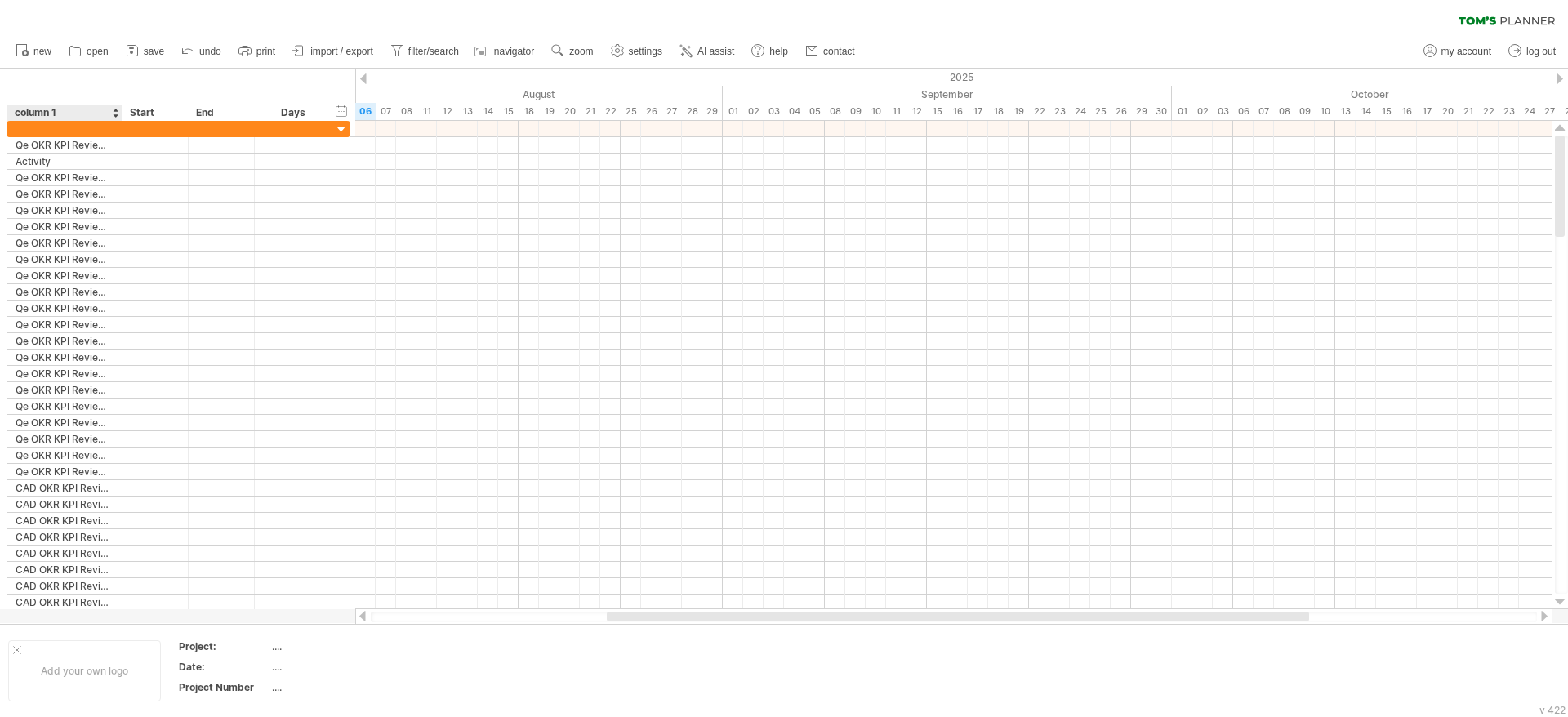click on "column 1" at bounding box center (64, 113) 